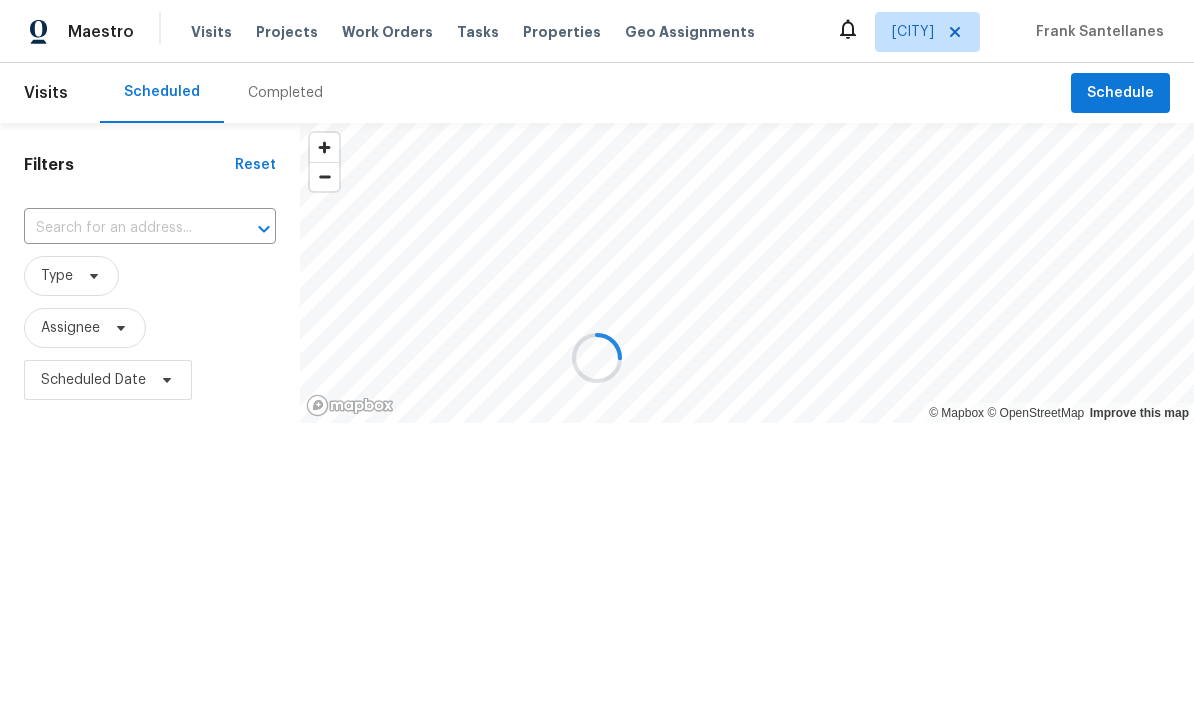 scroll, scrollTop: 0, scrollLeft: 0, axis: both 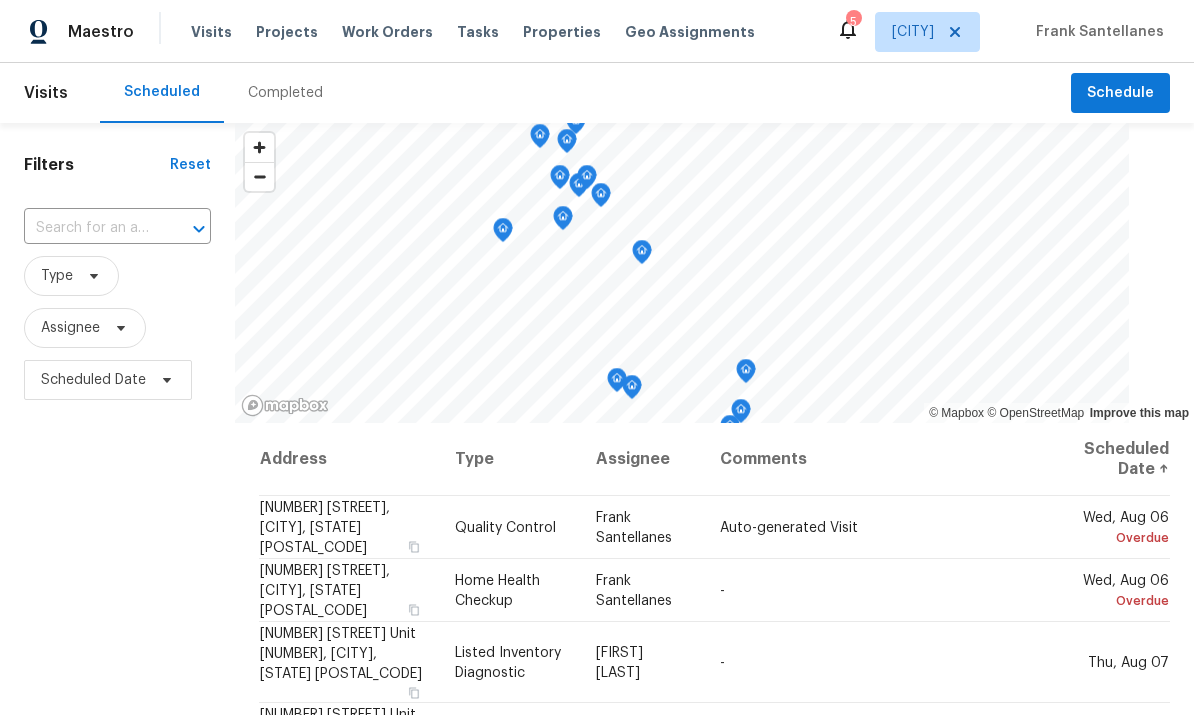 click on "Work Orders" at bounding box center [387, 32] 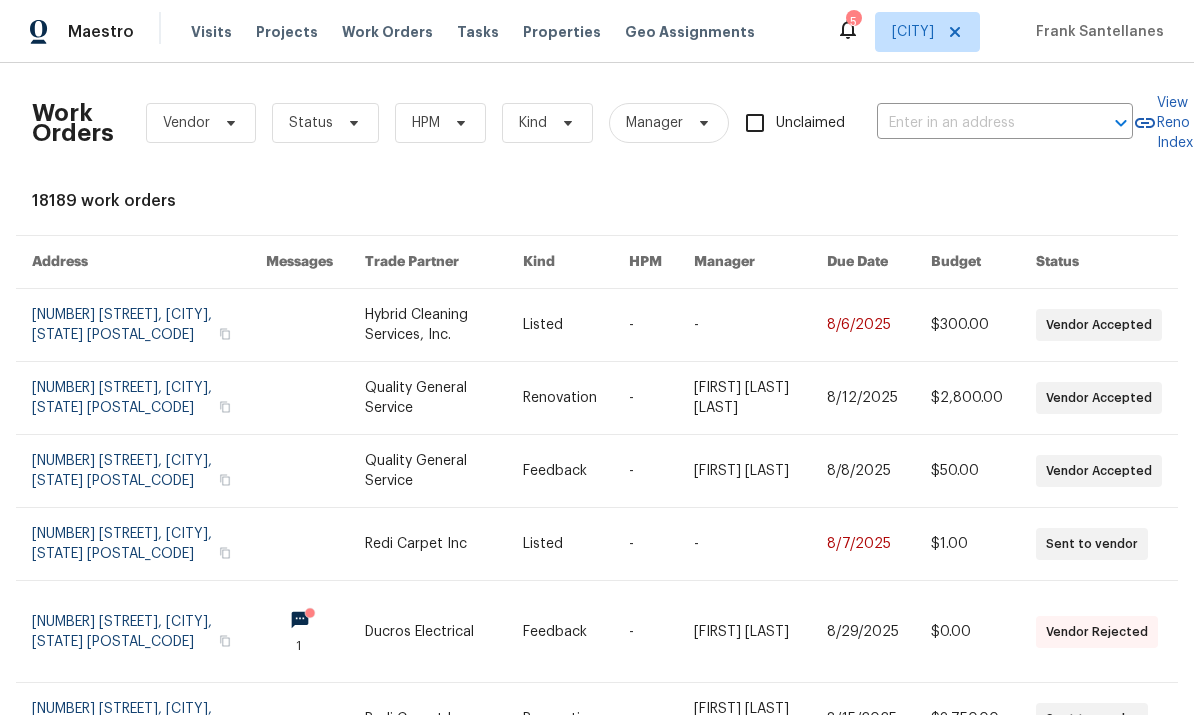 click at bounding box center [977, 123] 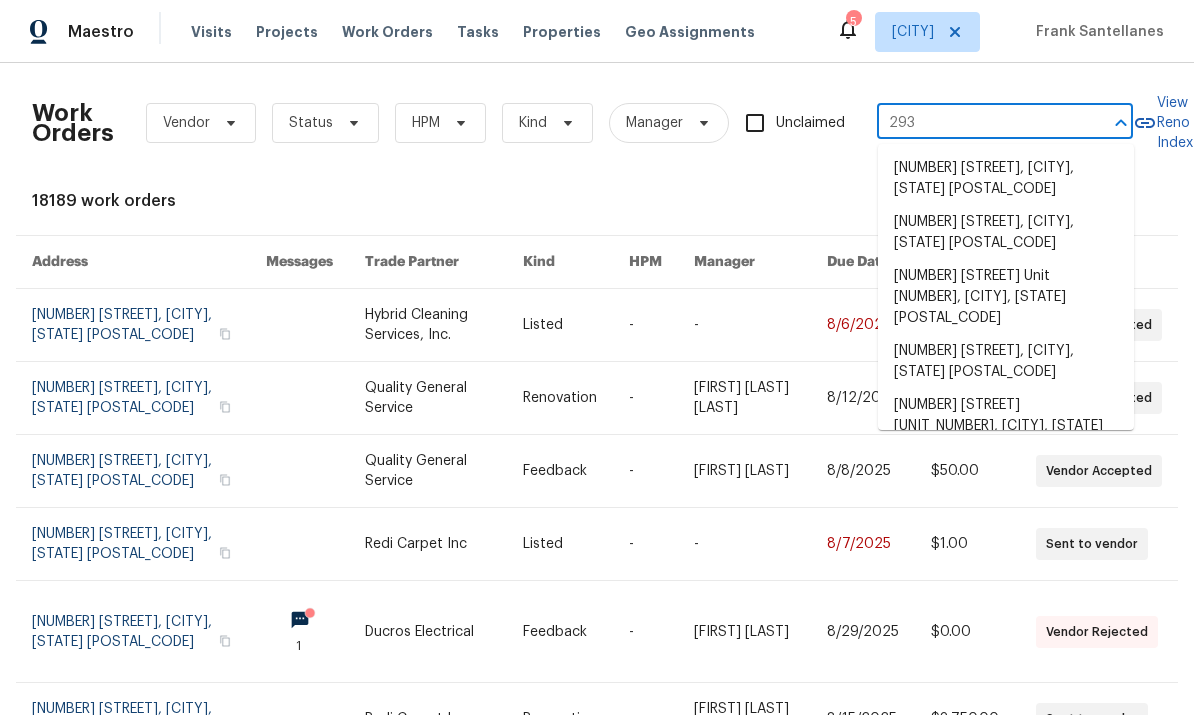 type on "2930" 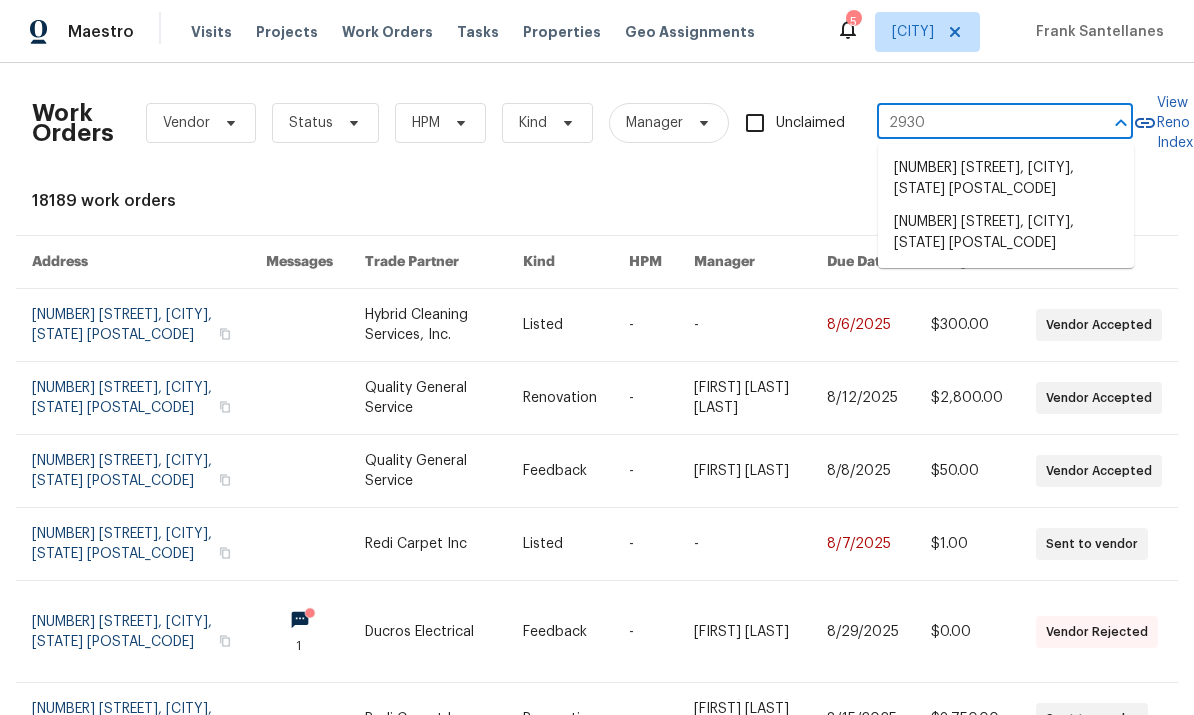 click on "[NUMBER] [STREET], [CITY], [STATE] [POSTAL_CODE]" at bounding box center (1006, 233) 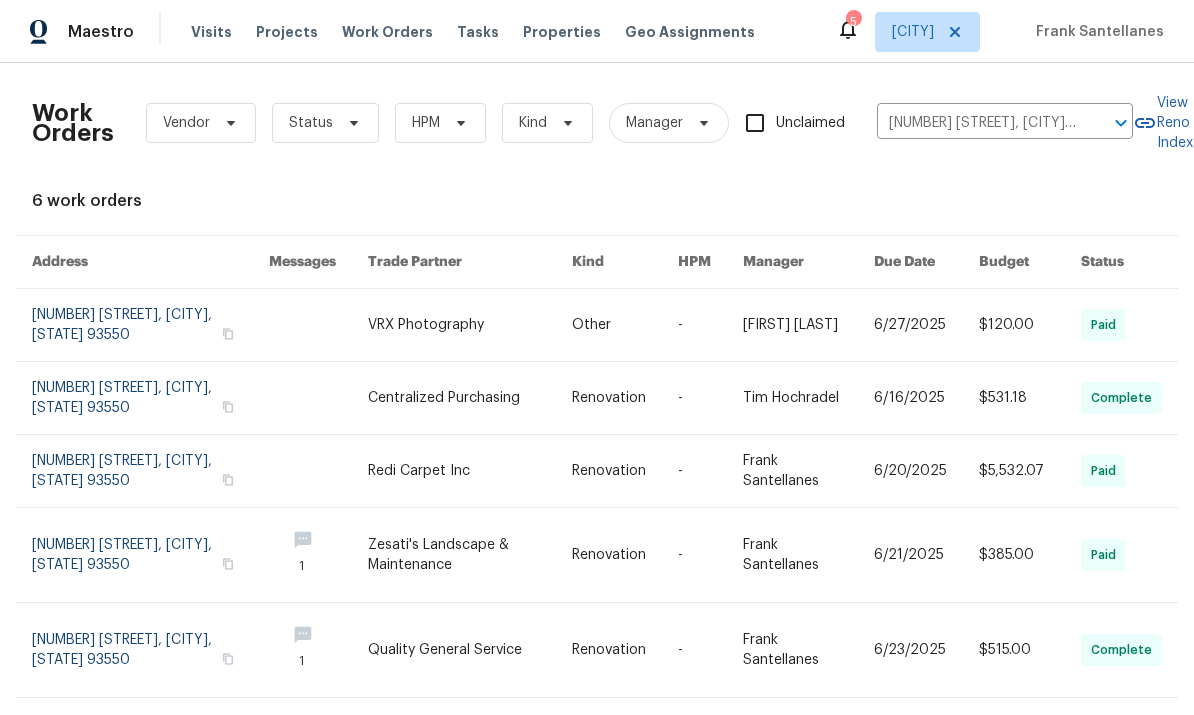 click at bounding box center (625, 471) 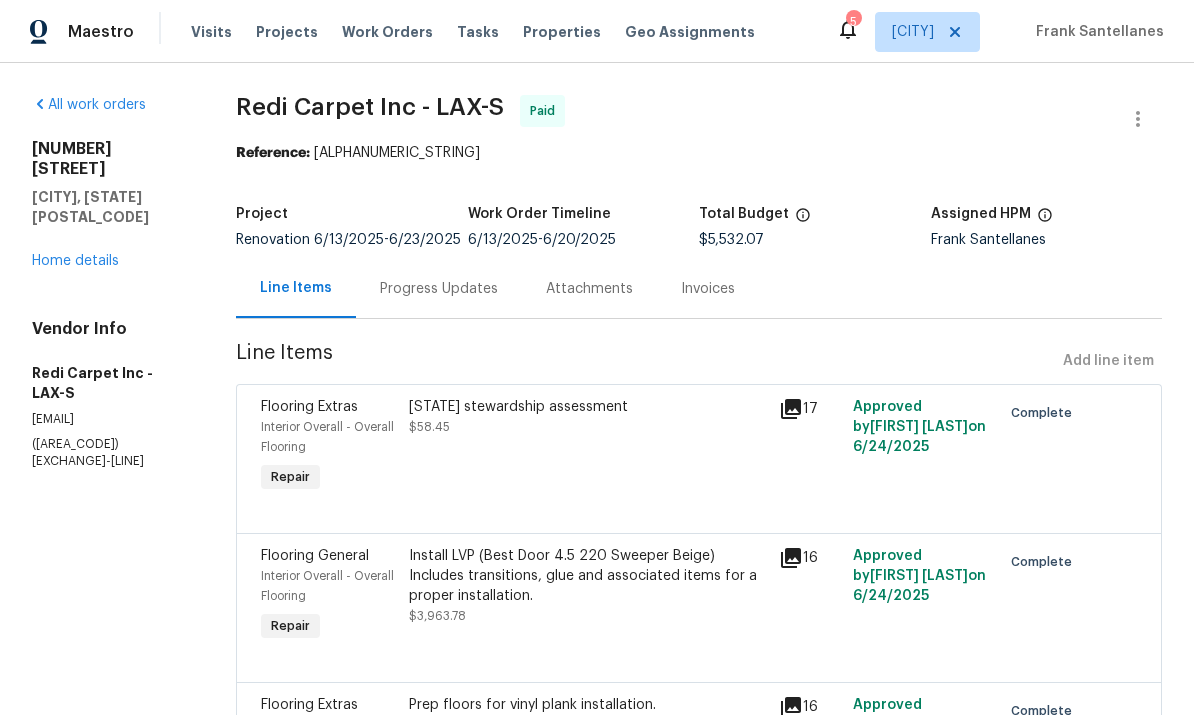 click on "Home details" at bounding box center [75, 261] 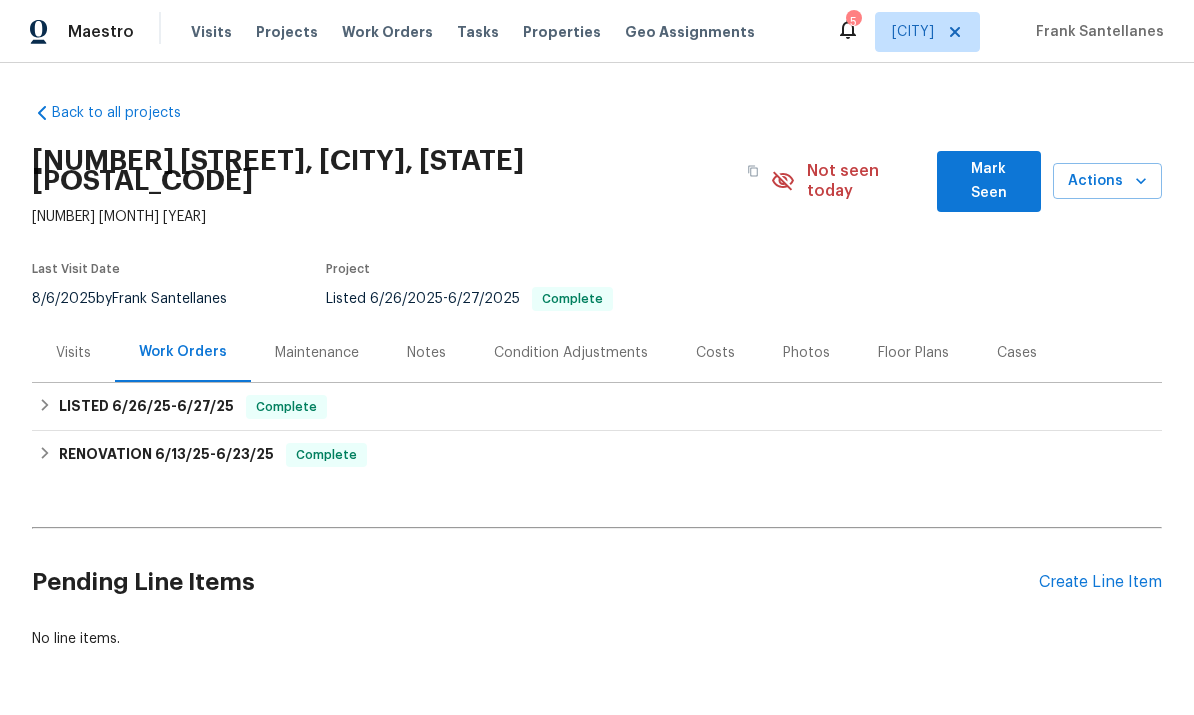 click on "Create Line Item" at bounding box center [1100, 582] 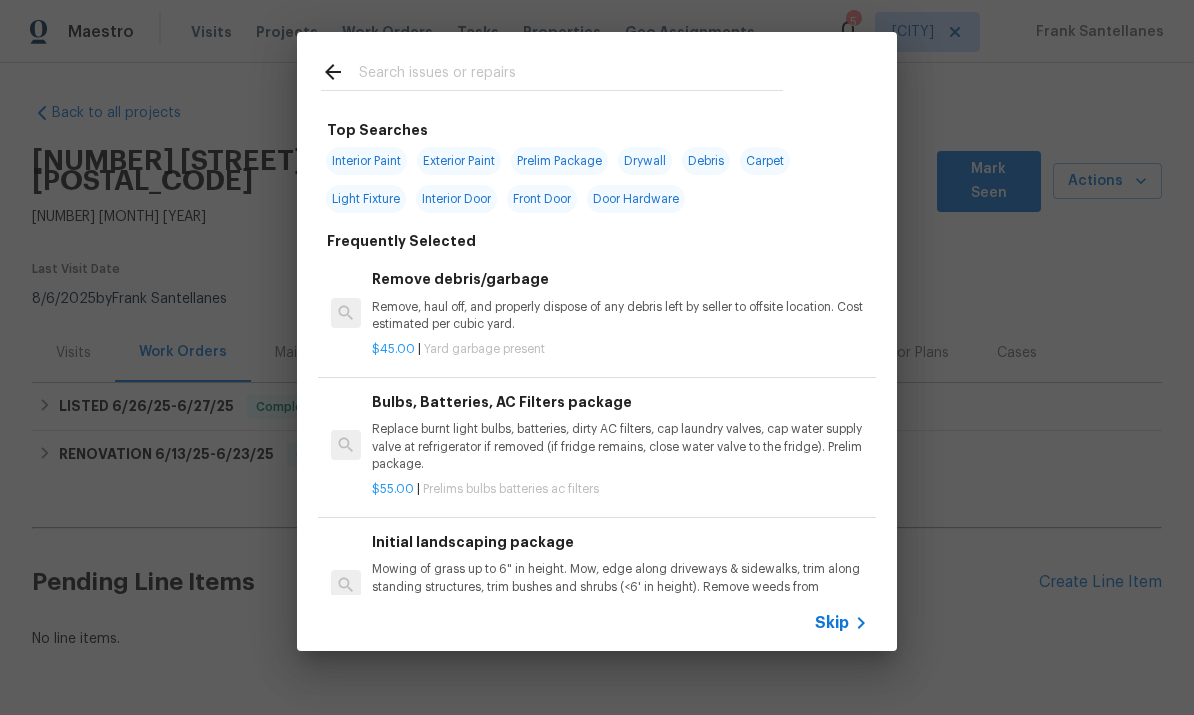 click at bounding box center (571, 75) 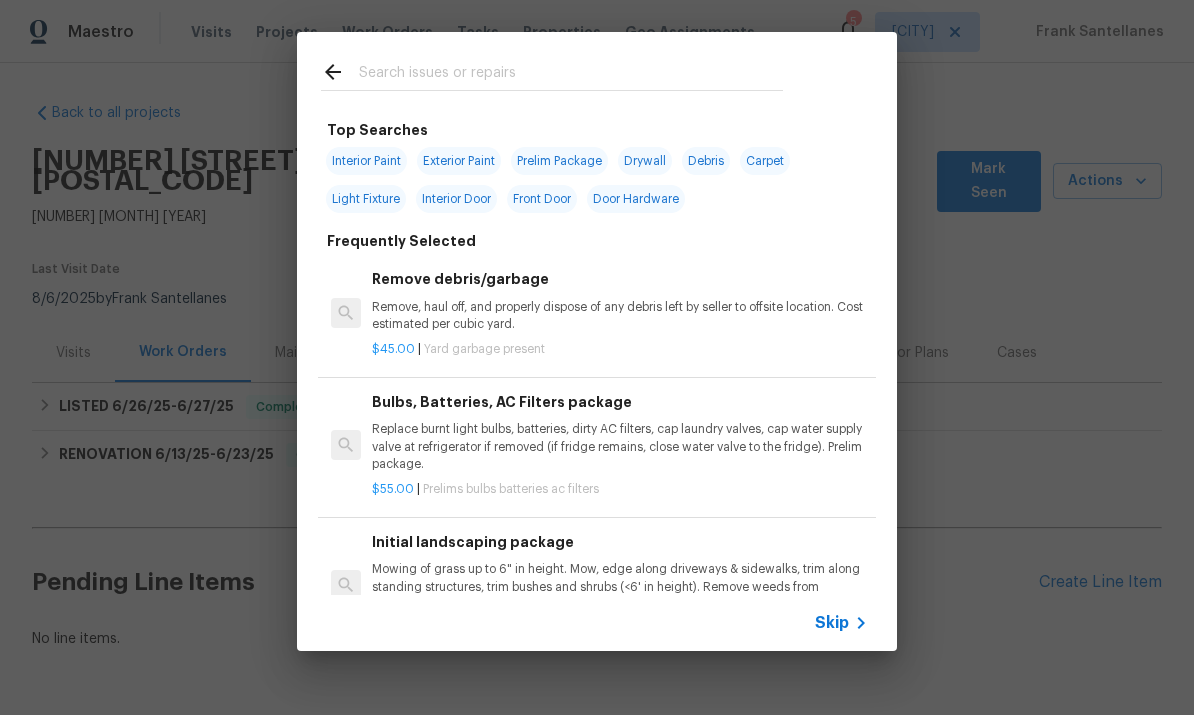type on "O" 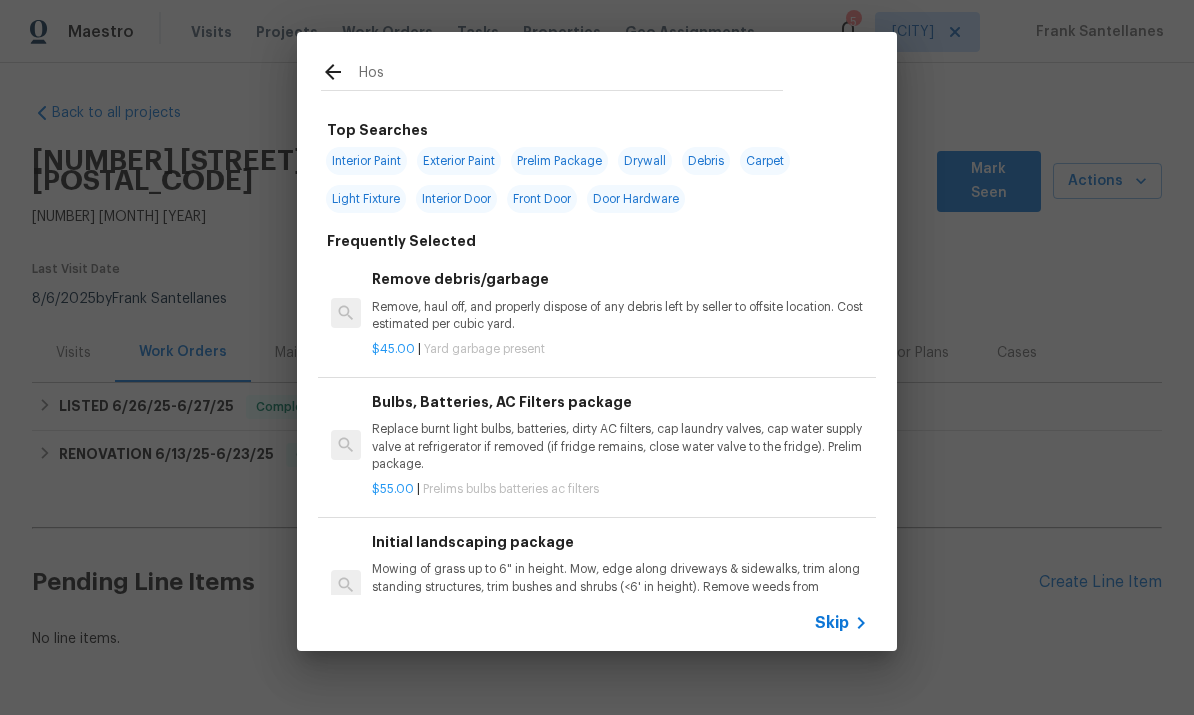 type on "Hose" 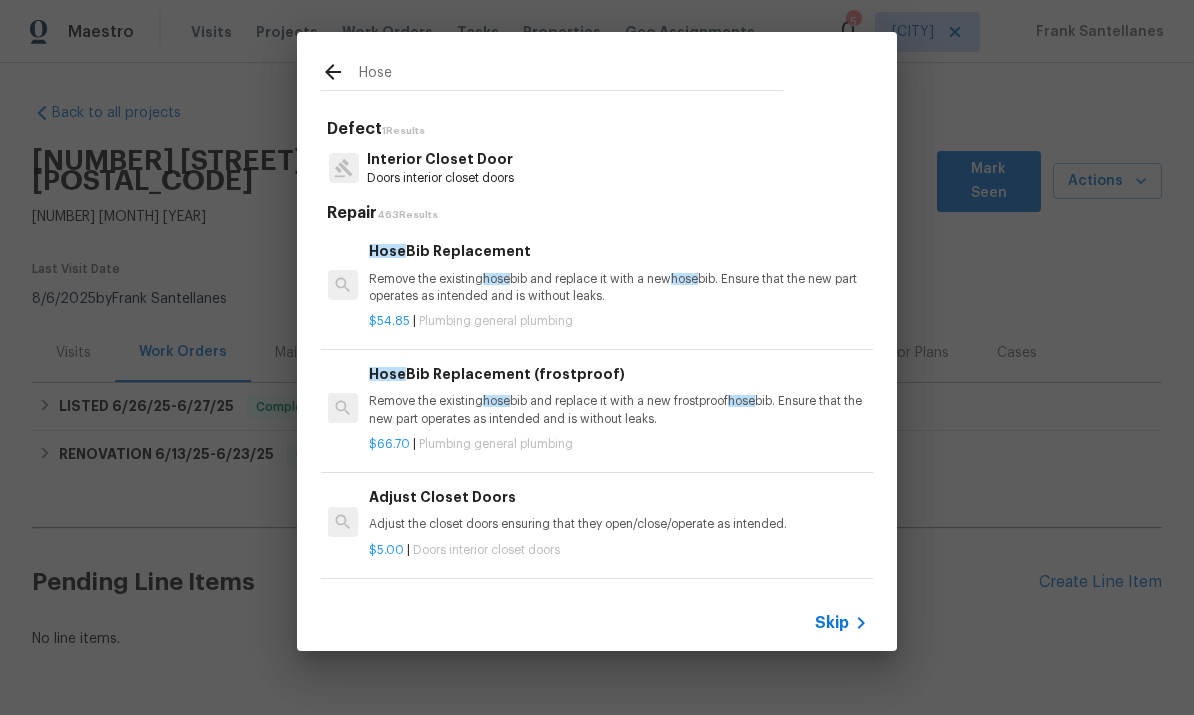 scroll, scrollTop: 0, scrollLeft: 3, axis: horizontal 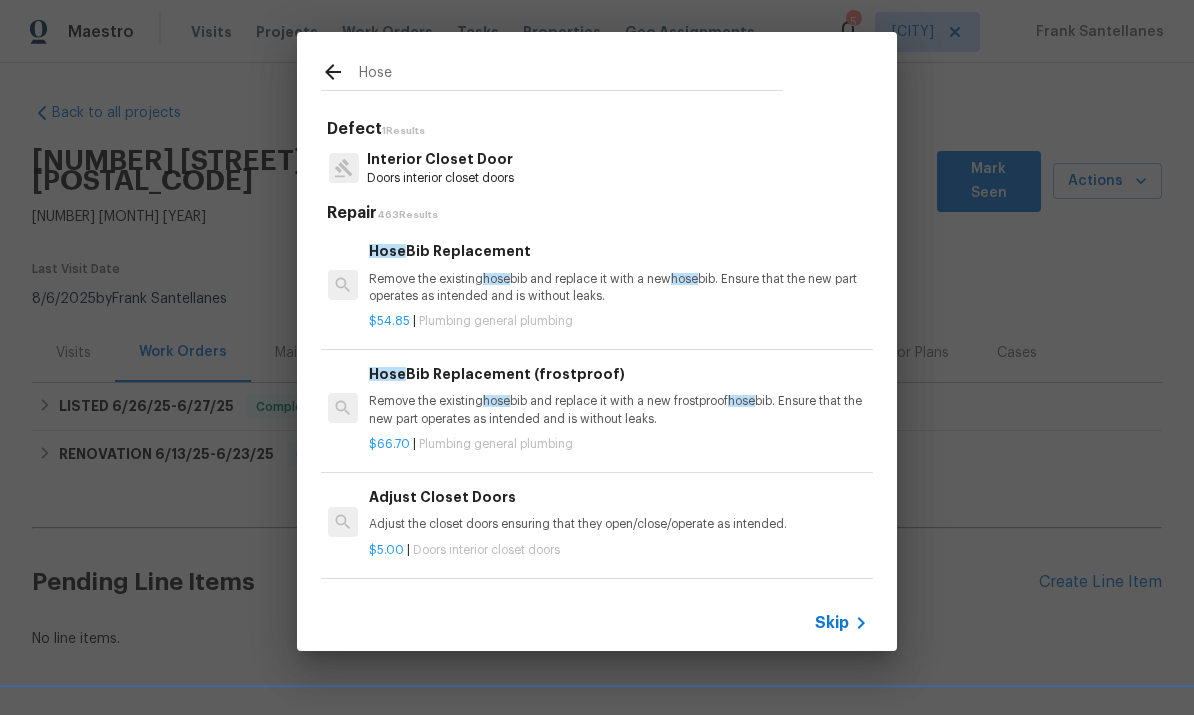 click on "Remove the existing  hose  bib and replace it with a new  hose  bib. Ensure that the new part operates as intended and is without leaks." at bounding box center [617, 288] 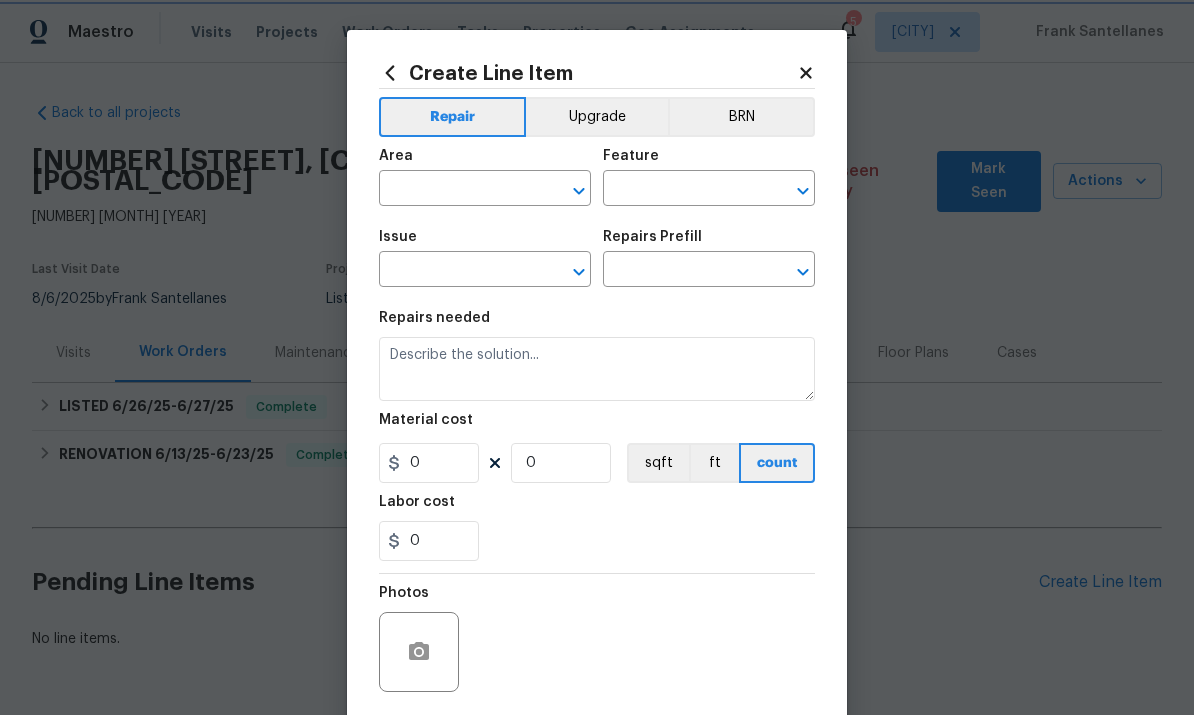 type on "Plumbing" 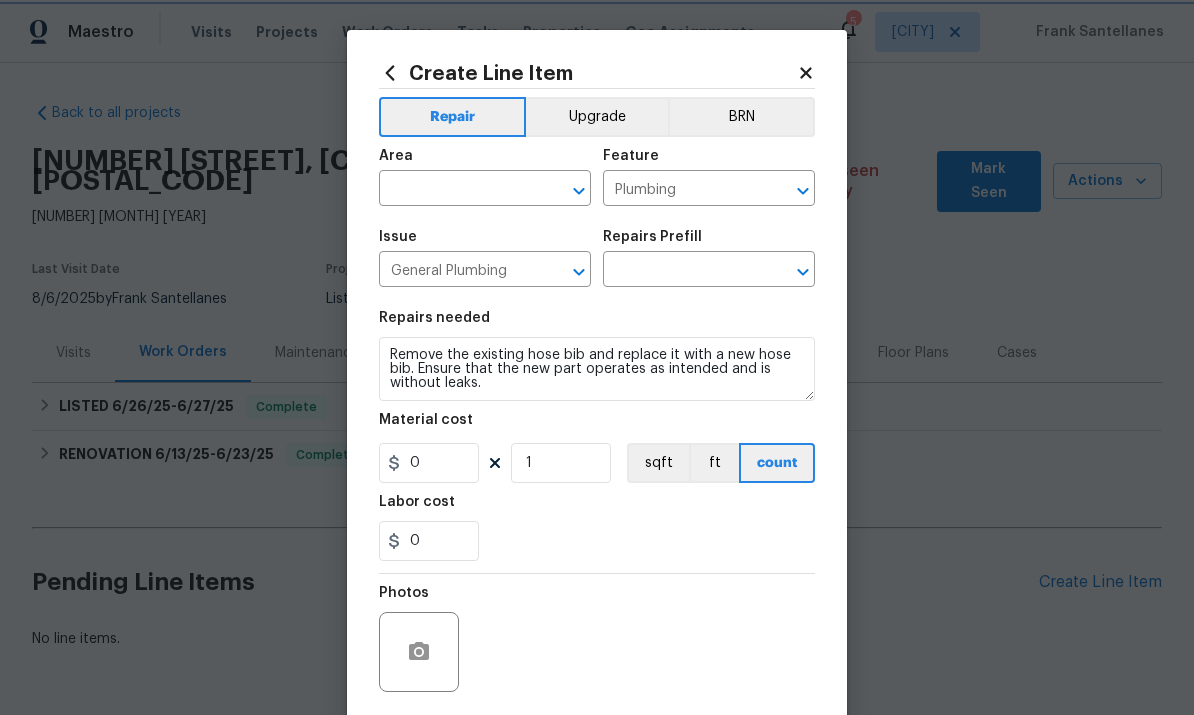 type on "Hose Bib Replacement $54.85" 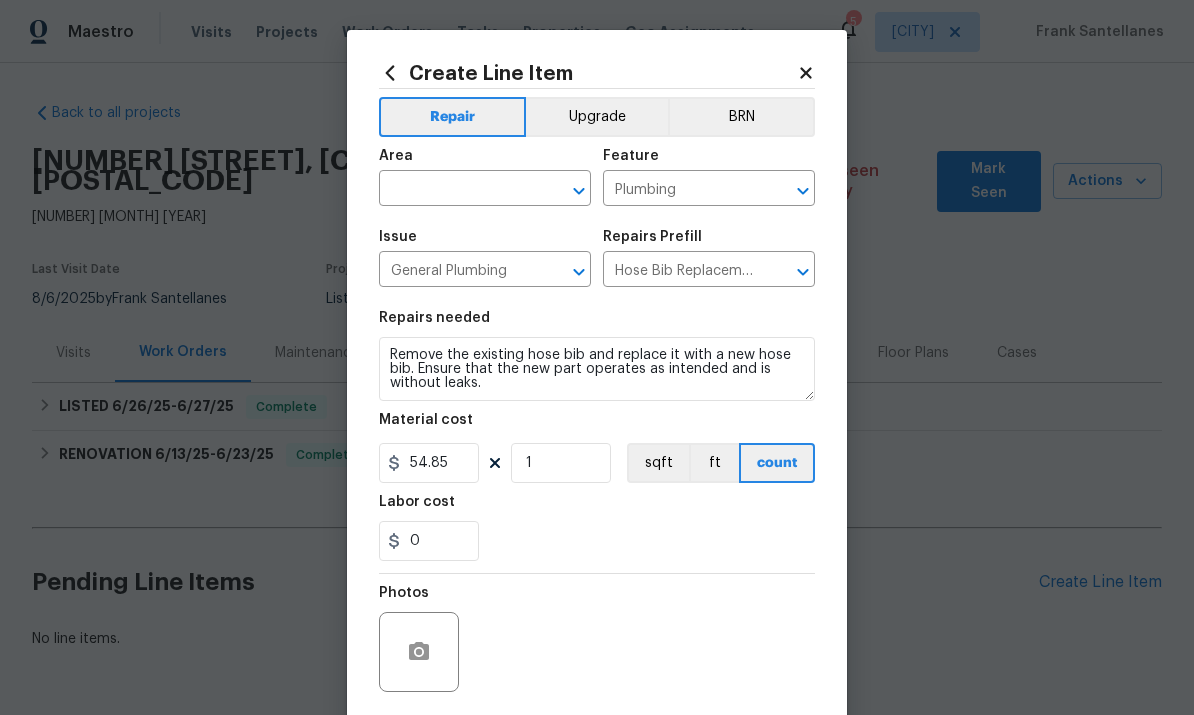 click at bounding box center (457, 190) 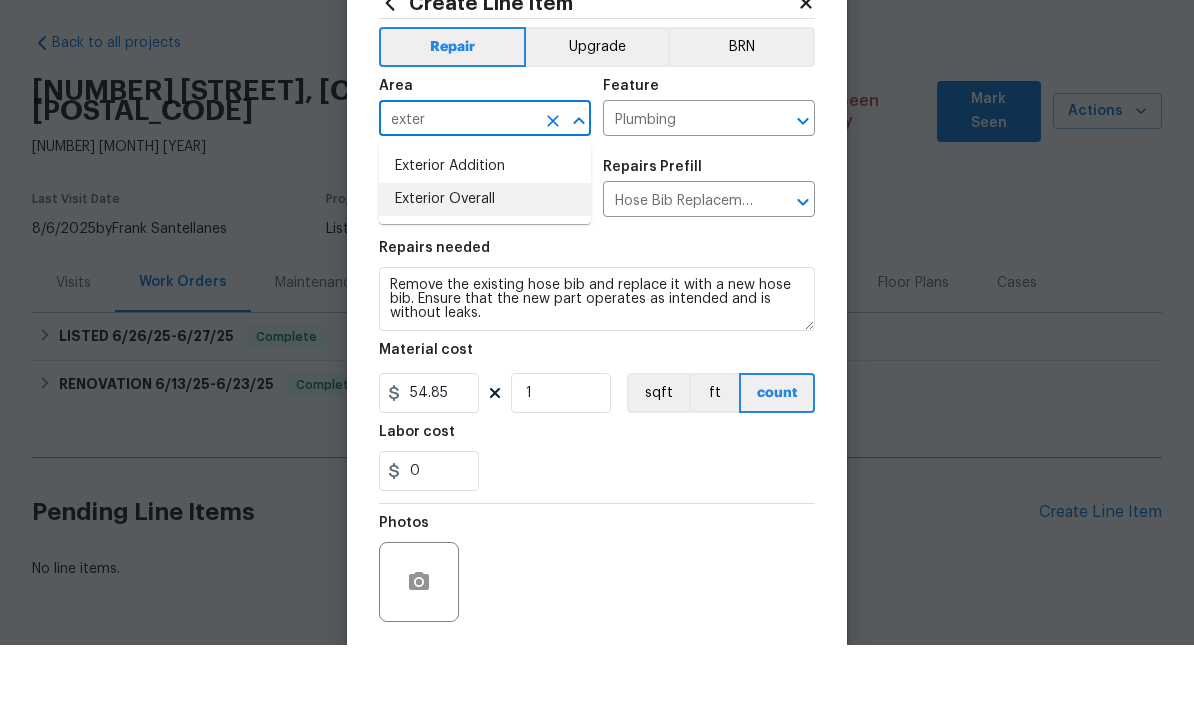 click on "Exterior Overall" at bounding box center (485, 269) 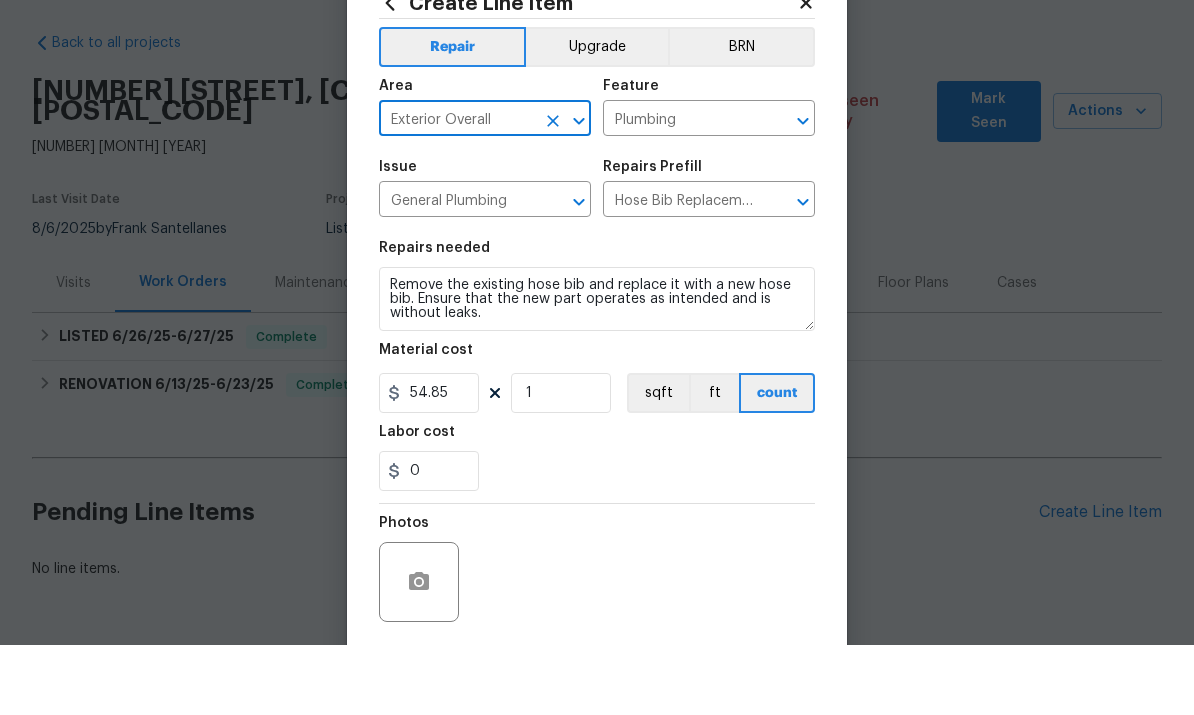 scroll, scrollTop: 49, scrollLeft: 0, axis: vertical 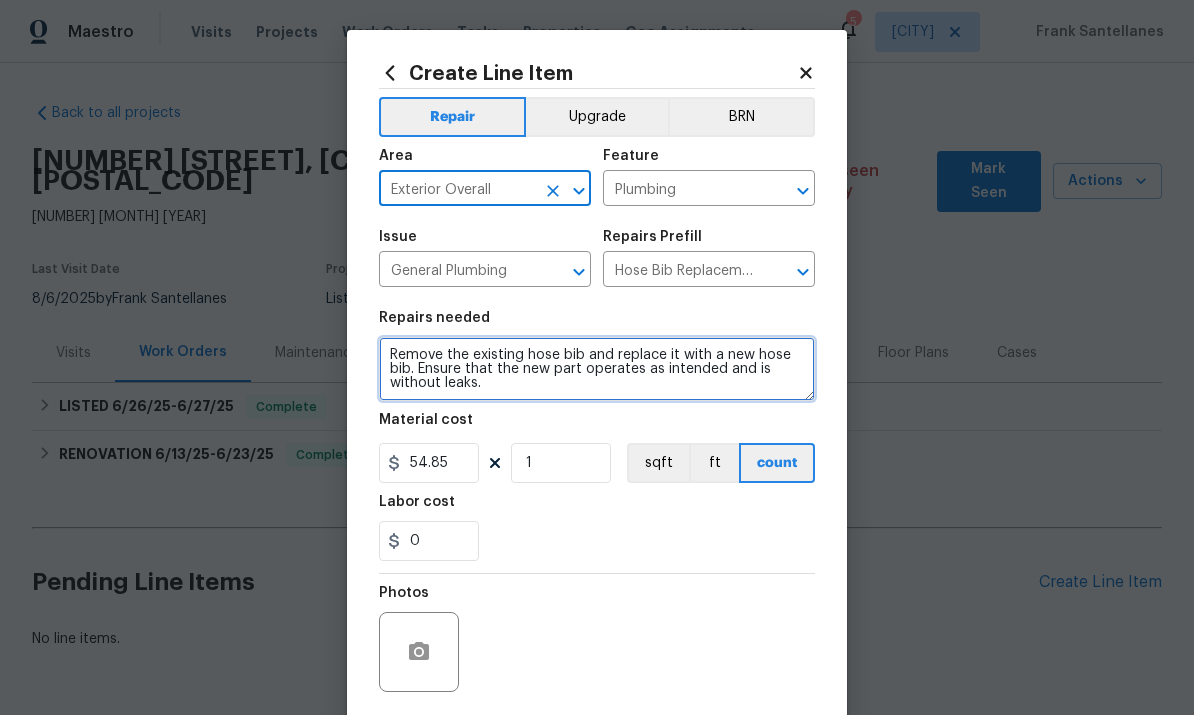 click on "Remove the existing hose bib and replace it with a new hose bib. Ensure that the new part operates as intended and is without leaks." at bounding box center (597, 369) 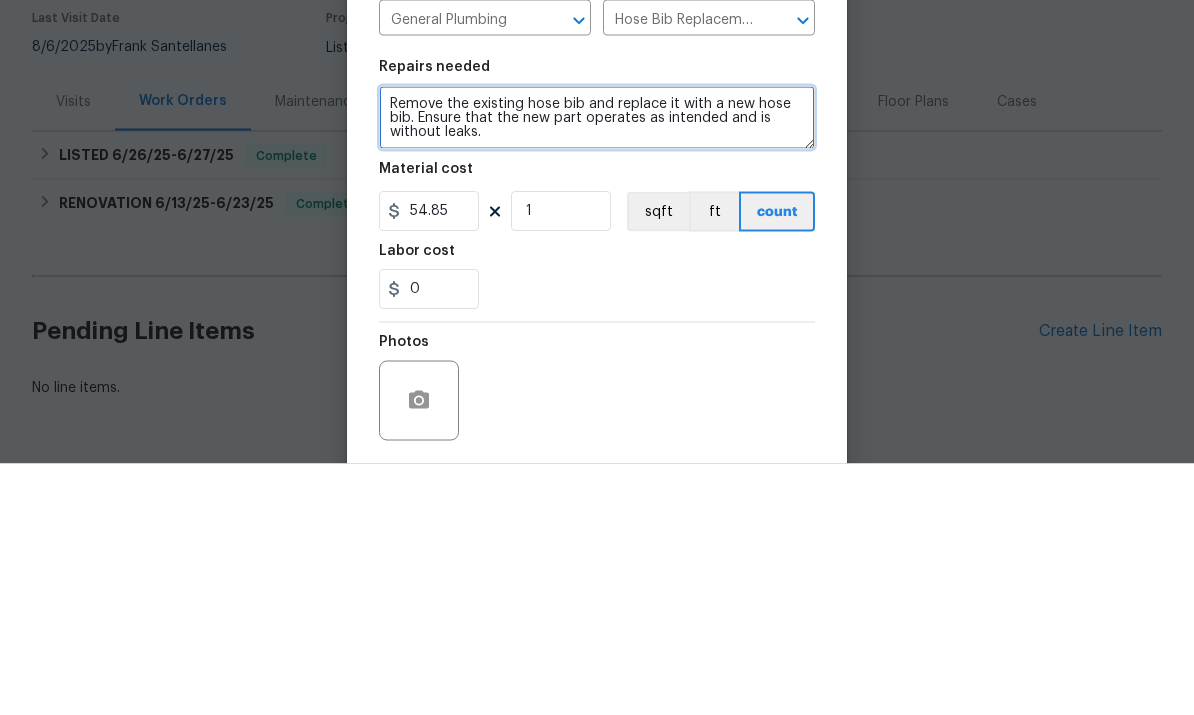 click on "Remove the existing hose bib and replace it with a new hose bib. Ensure that the new part operates as intended and is without leaks." at bounding box center [597, 369] 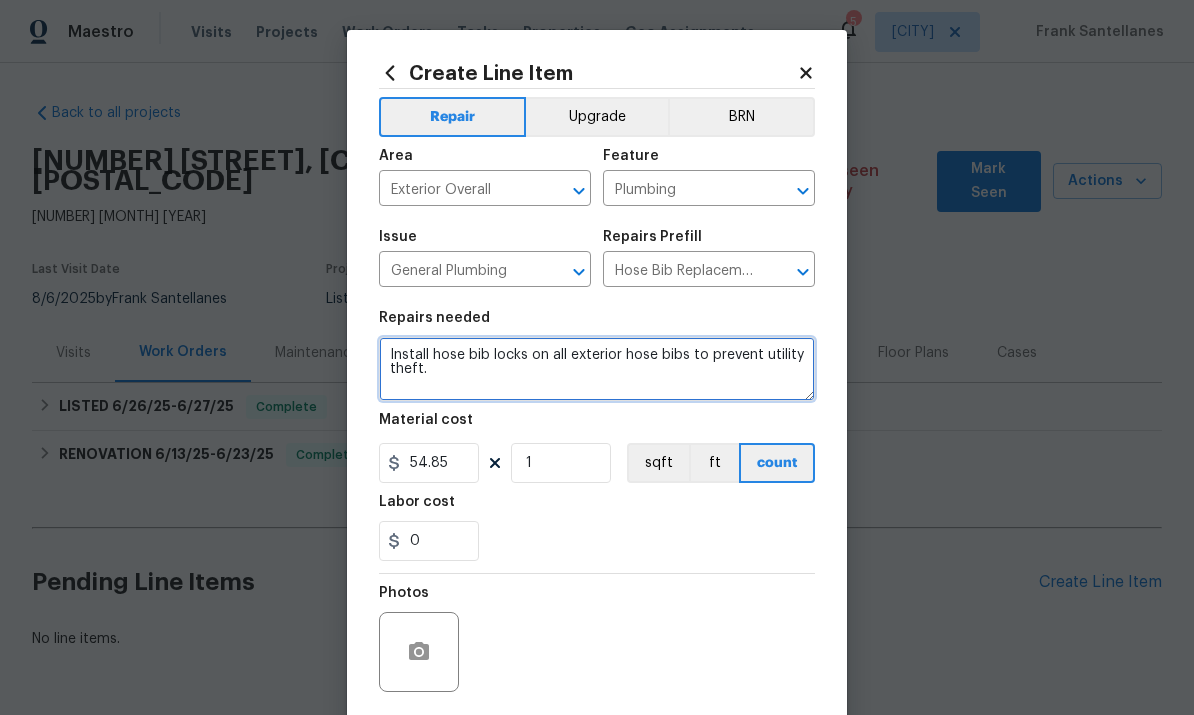 type on "Install hose bib locks on all exterior hose bibs to prevent utility theft." 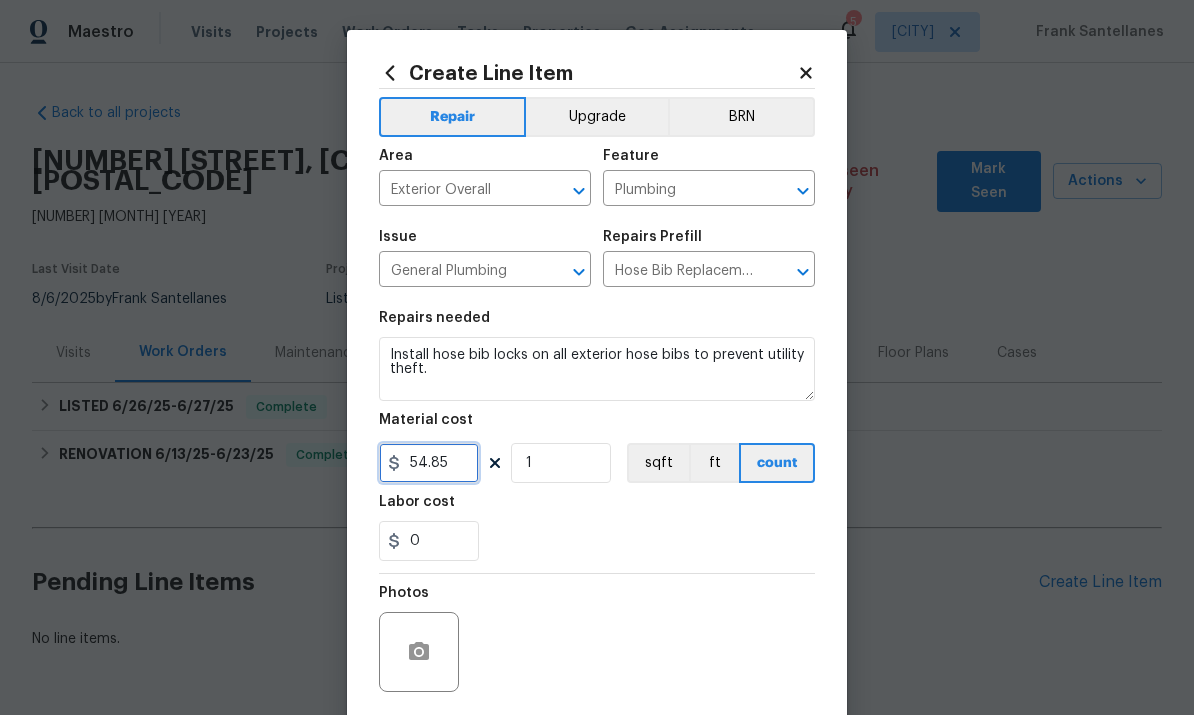 click on "54.85" at bounding box center [429, 463] 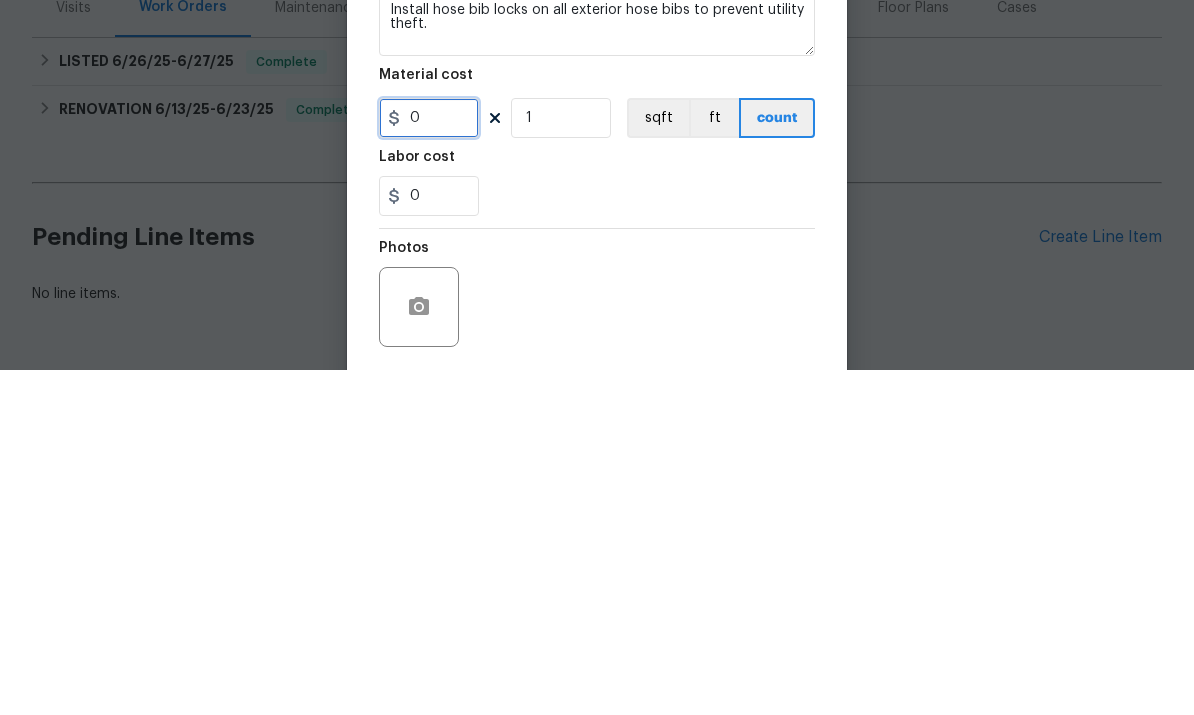 type on "0" 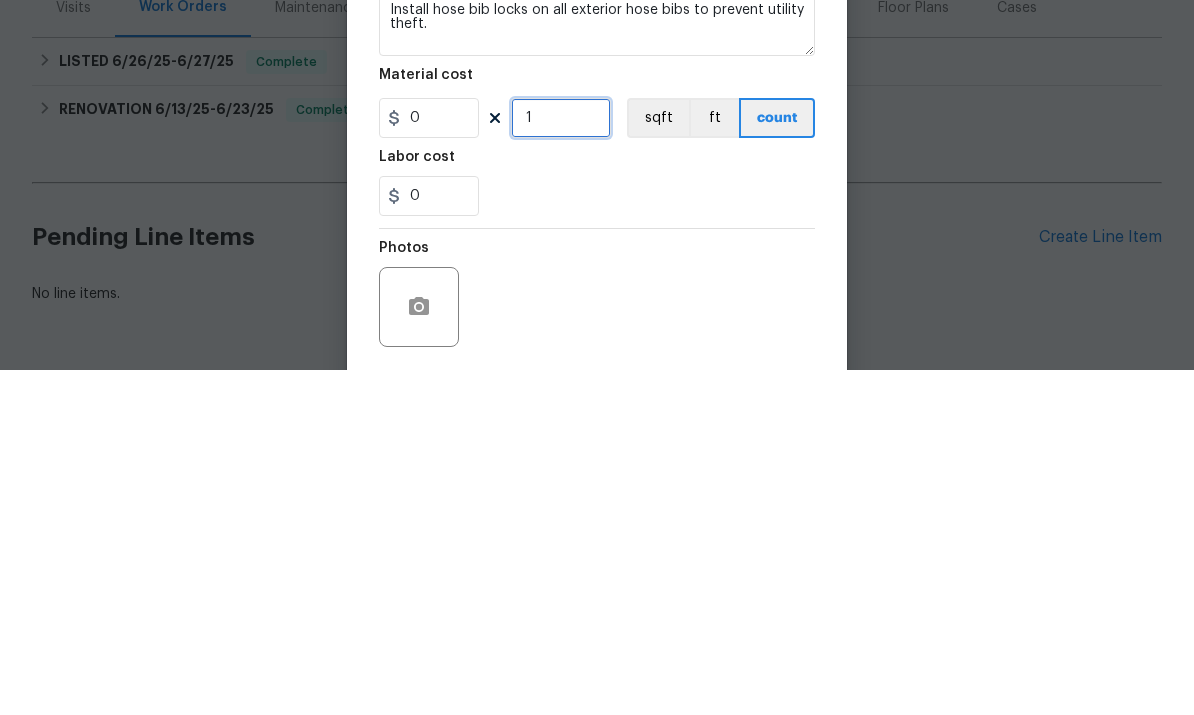 click on "1" at bounding box center [561, 463] 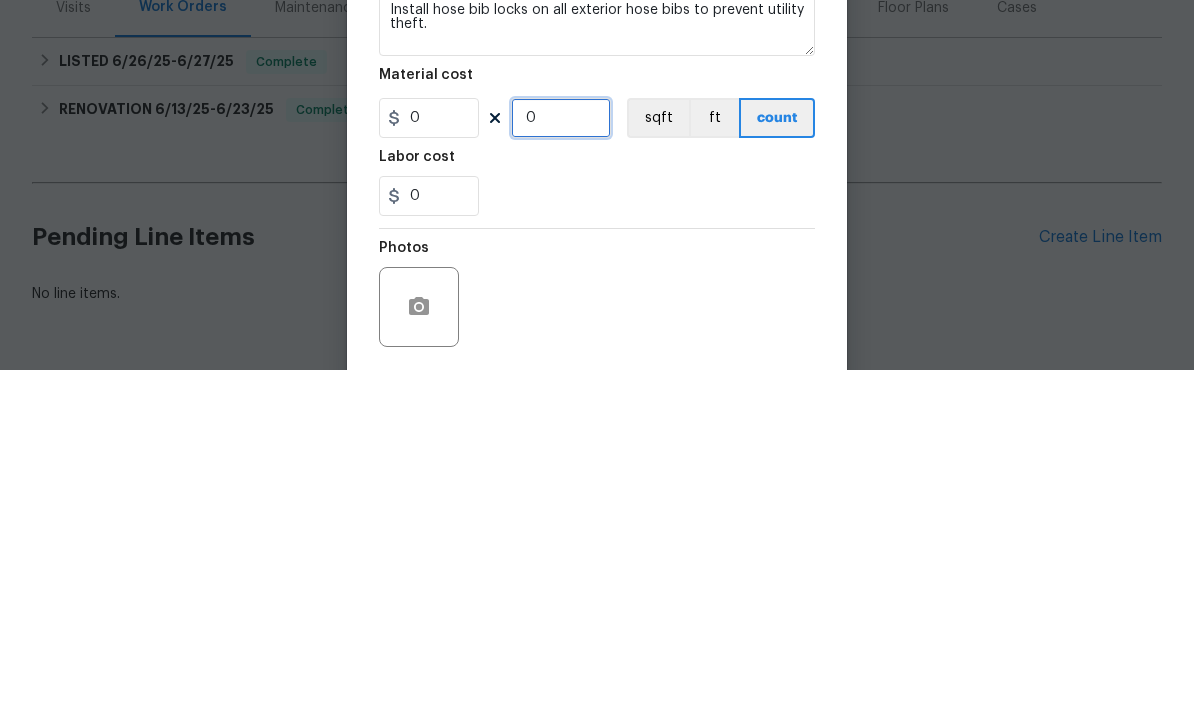type on "0" 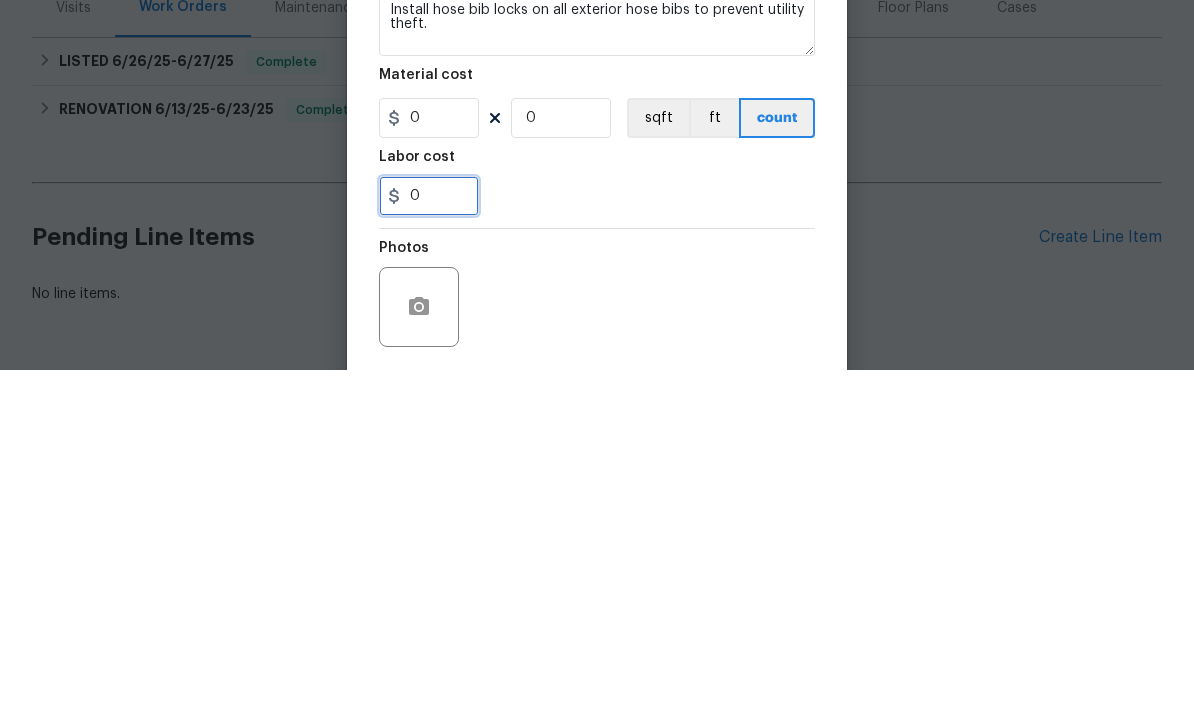 click on "0" at bounding box center [429, 541] 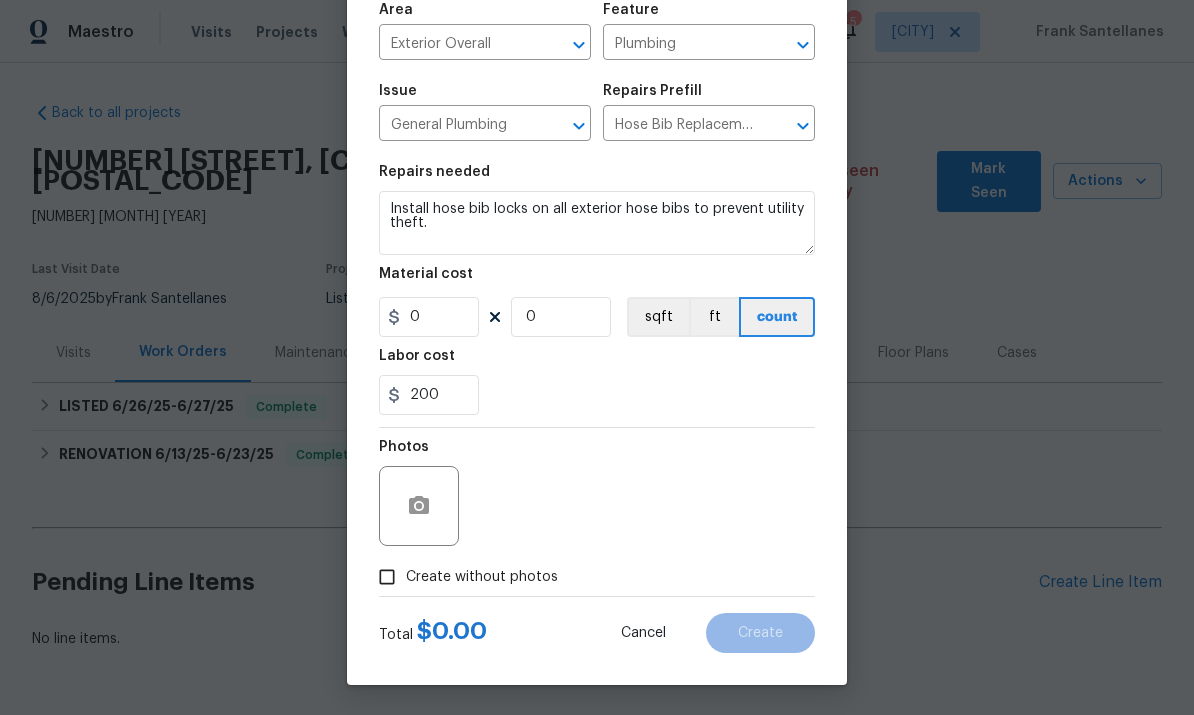scroll, scrollTop: 150, scrollLeft: 0, axis: vertical 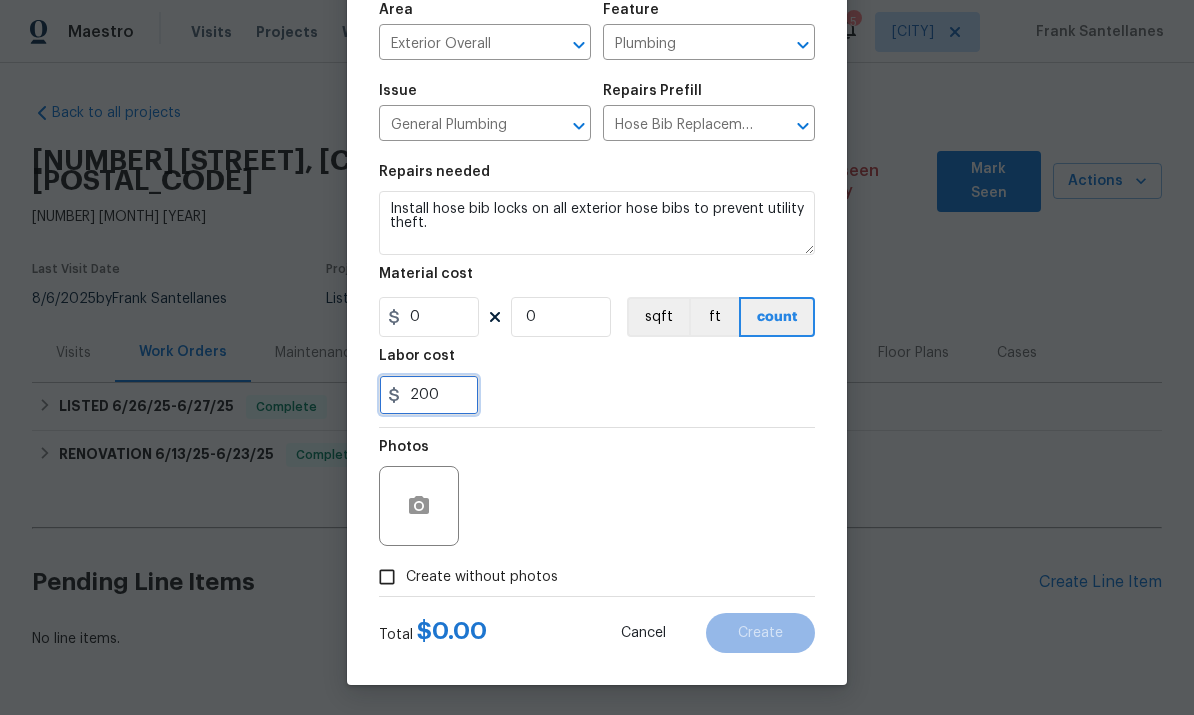 type on "200" 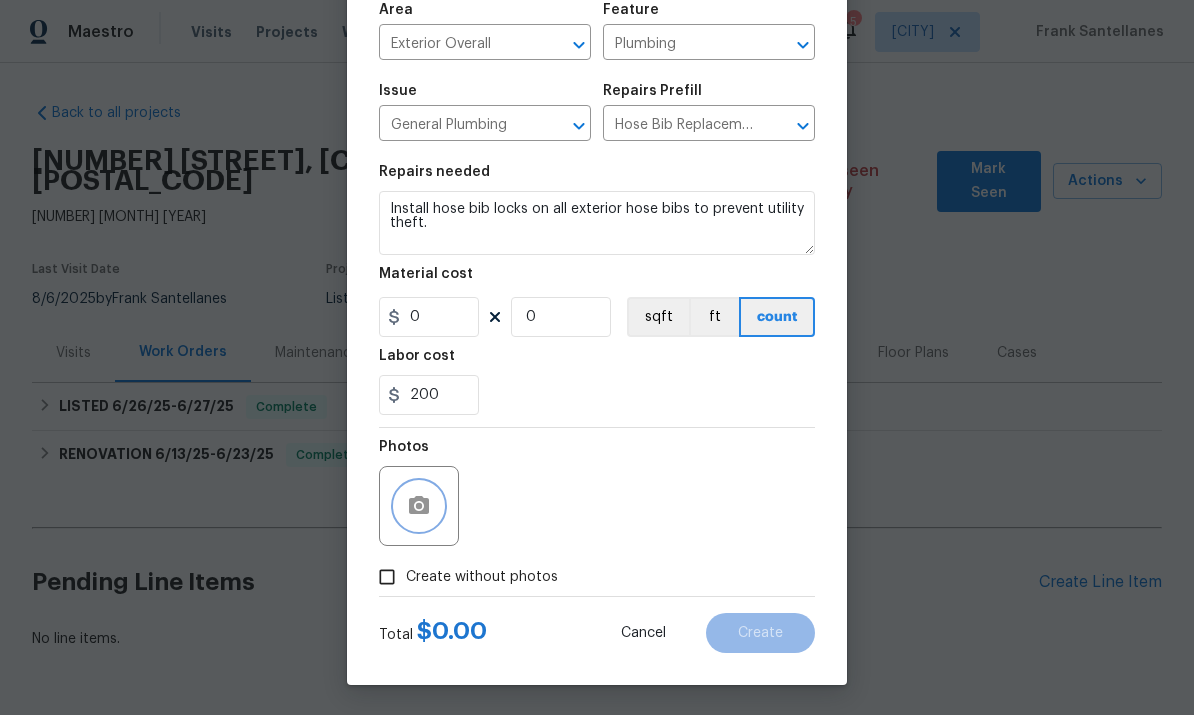 click 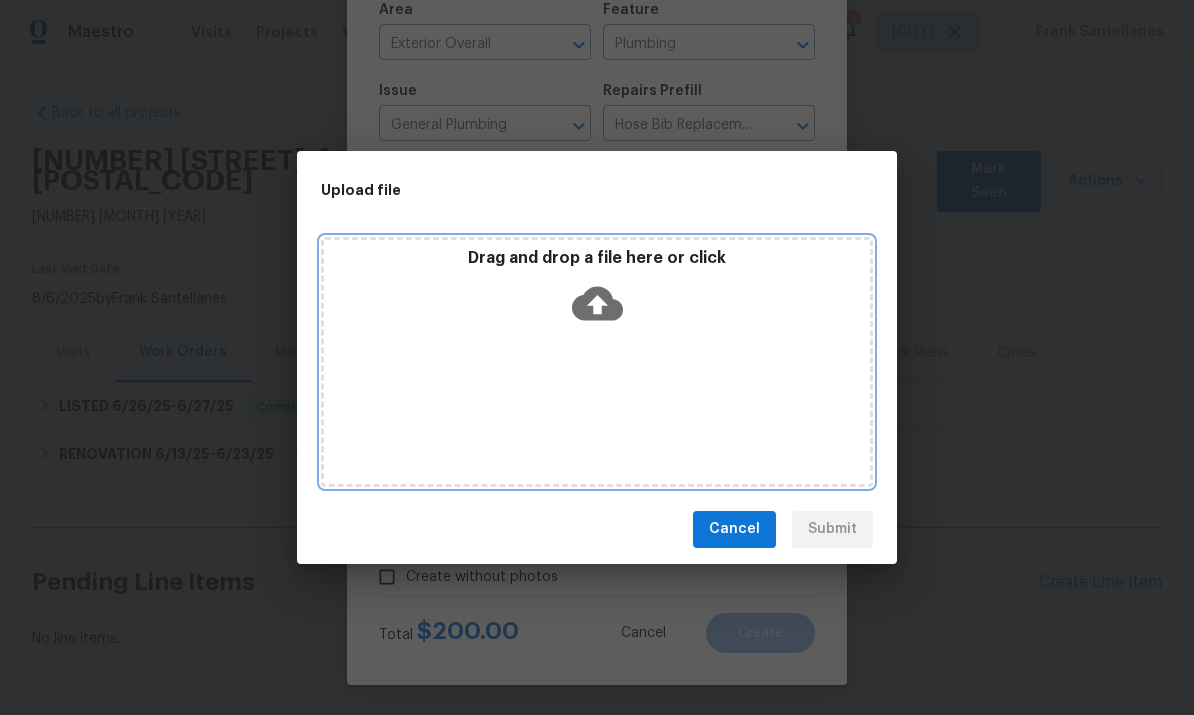 click 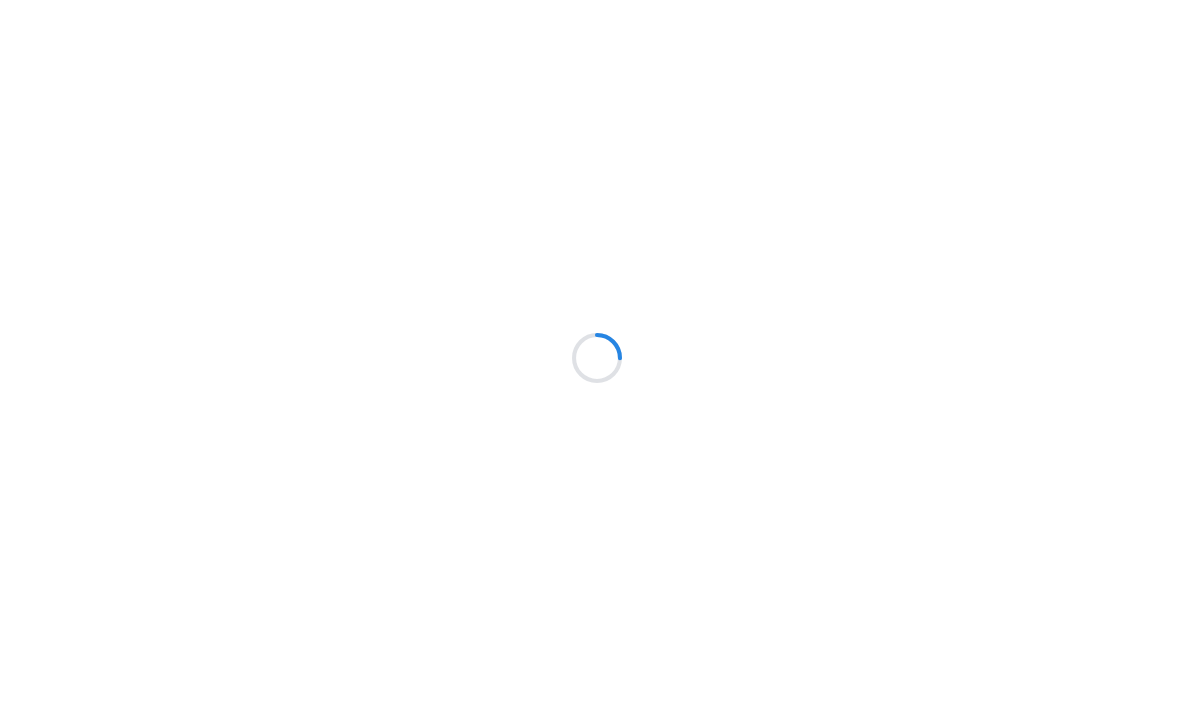 scroll, scrollTop: 0, scrollLeft: 0, axis: both 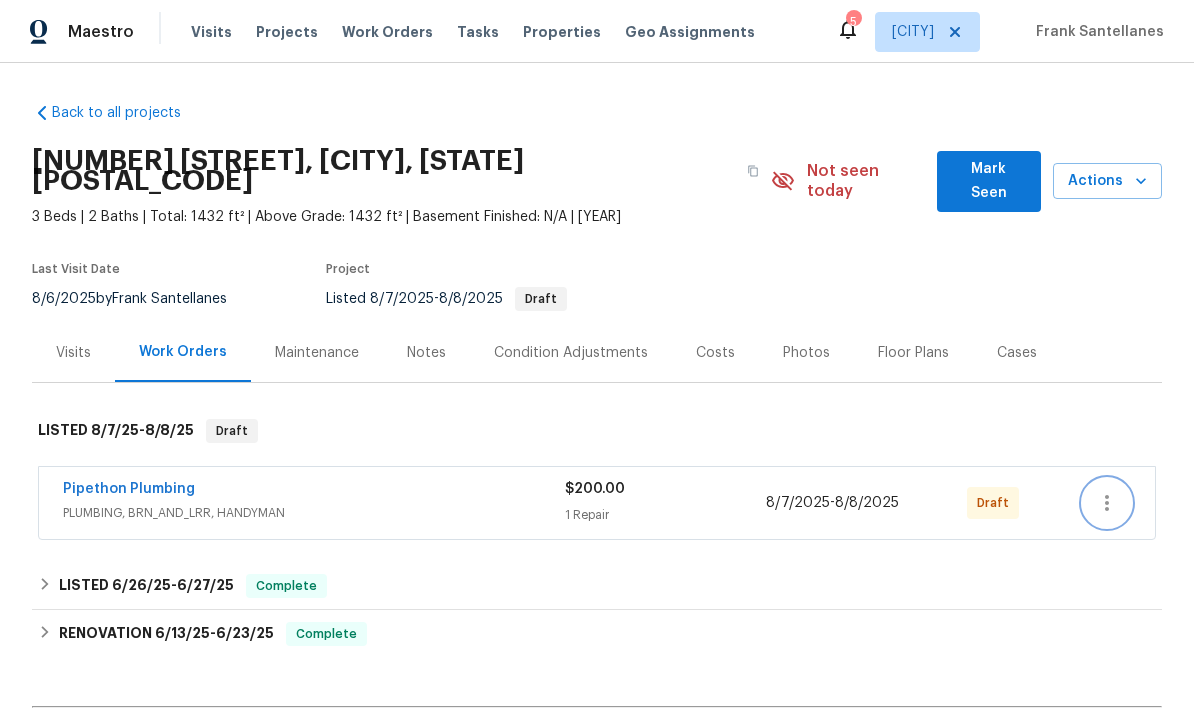 click 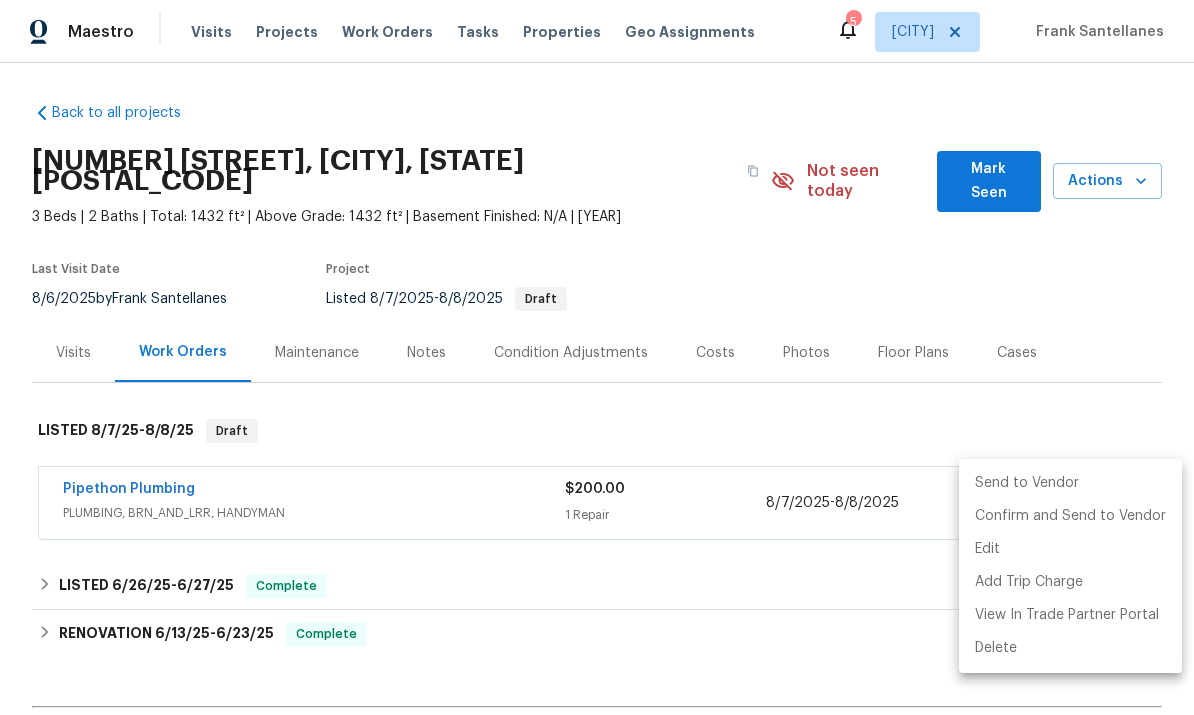 click at bounding box center [597, 357] 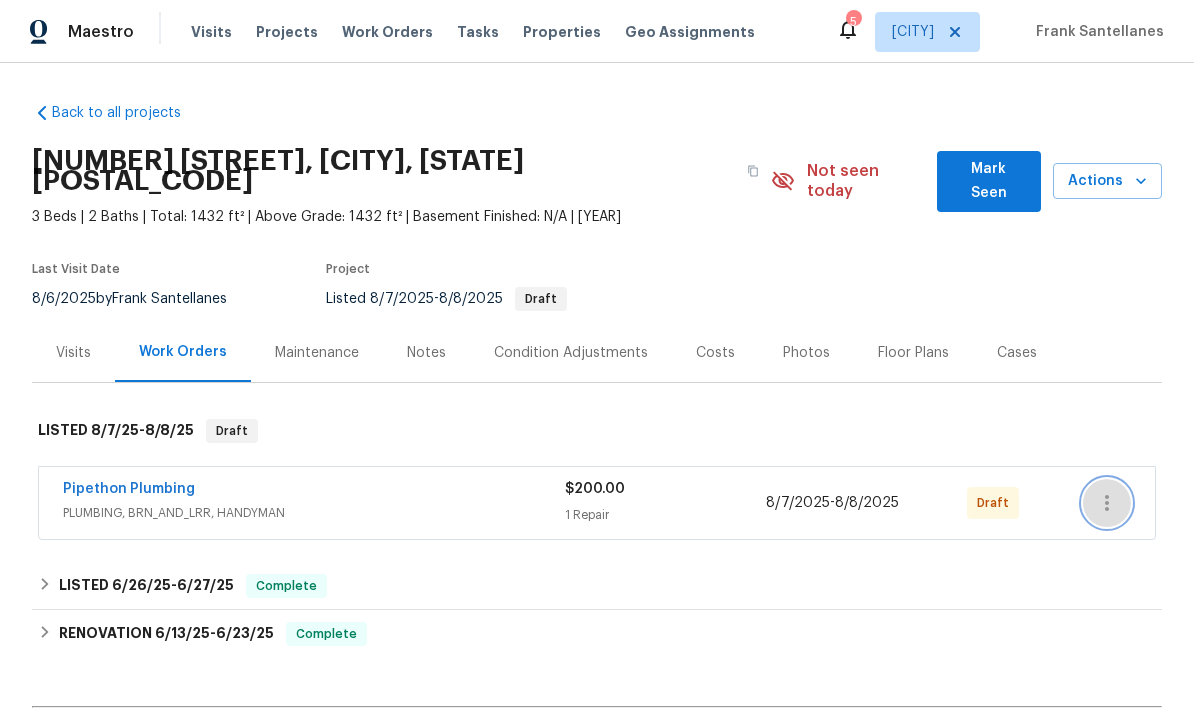 click 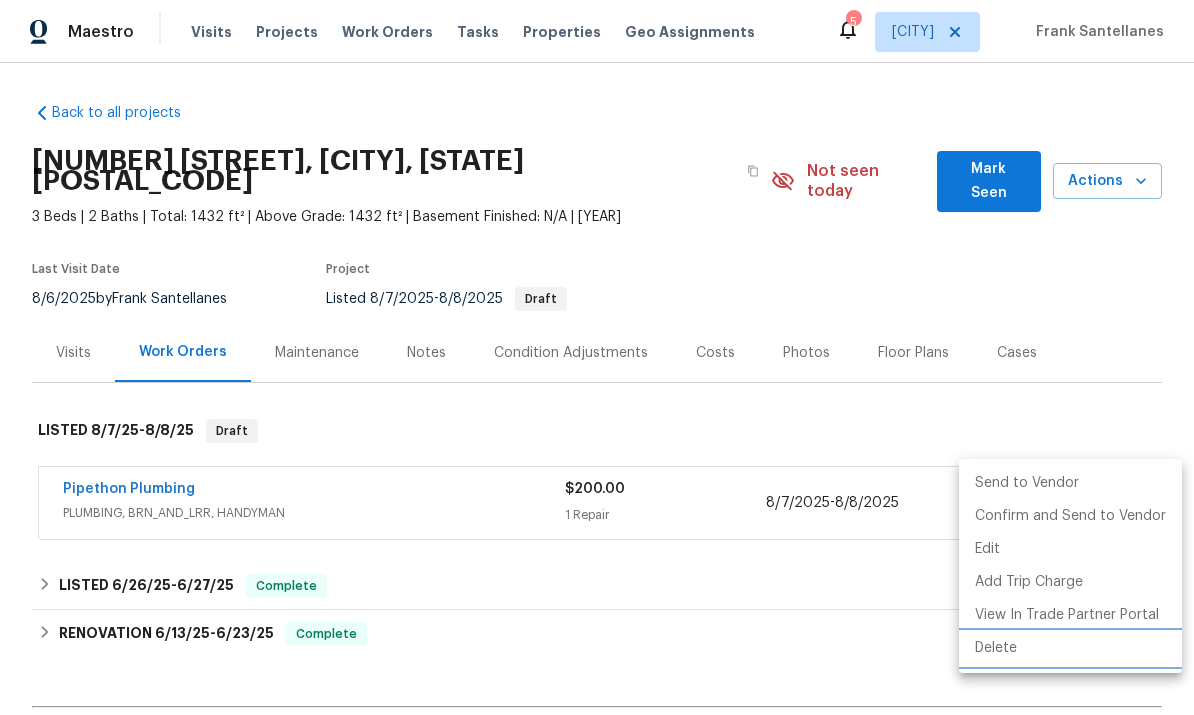 click on "Delete" at bounding box center [1070, 648] 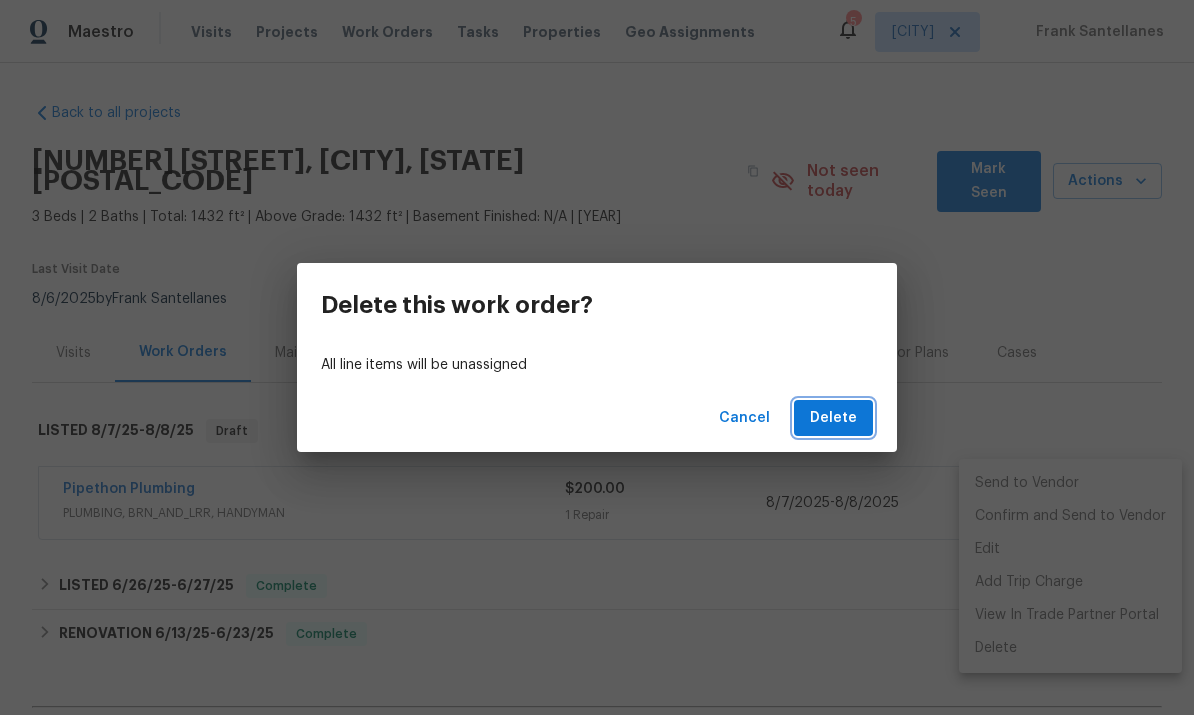 click on "Delete" at bounding box center [833, 418] 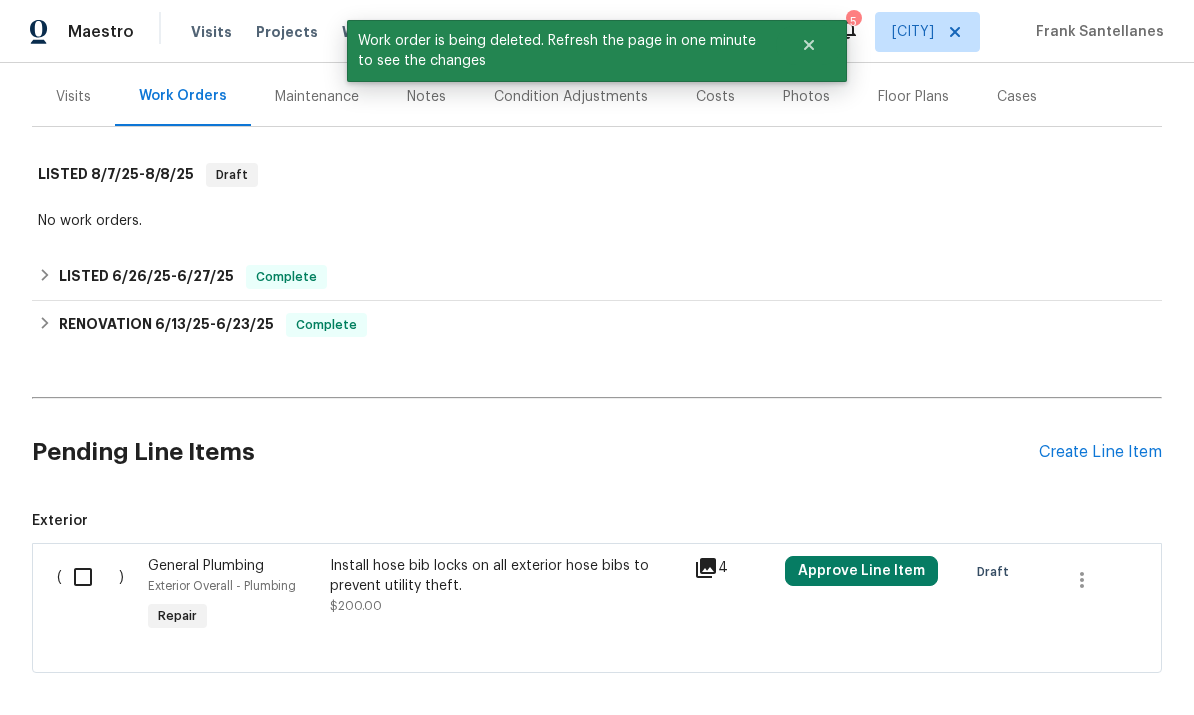 scroll, scrollTop: 255, scrollLeft: 0, axis: vertical 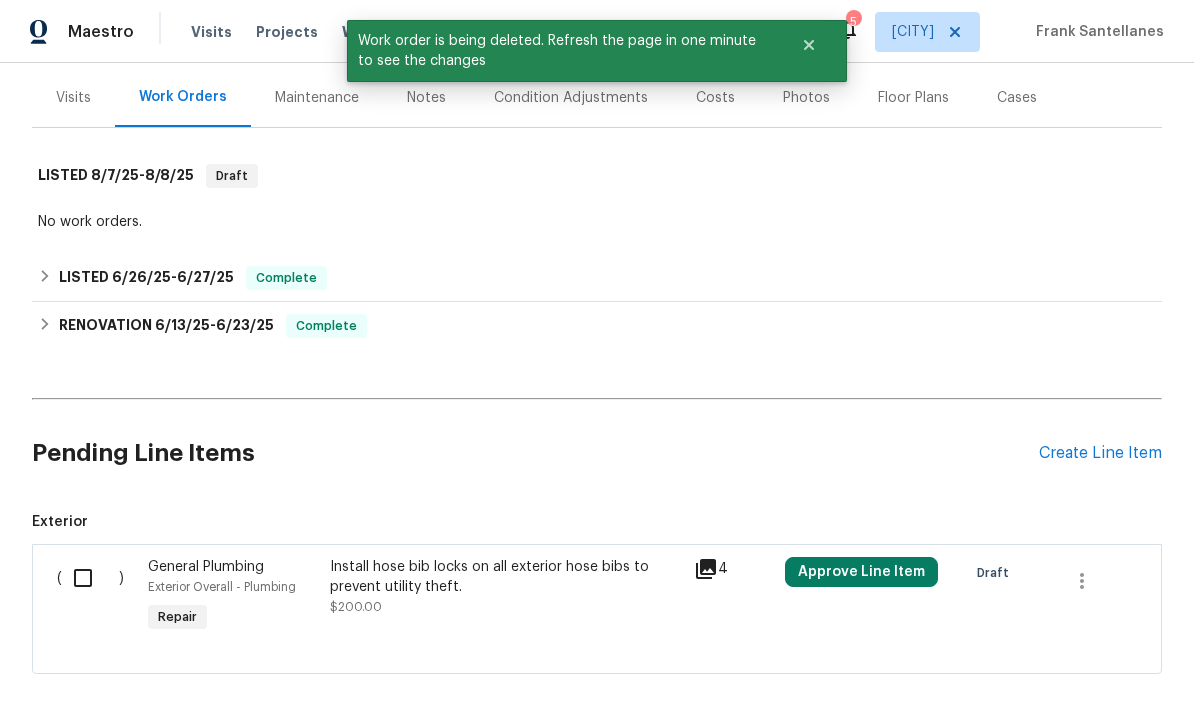 click at bounding box center [90, 578] 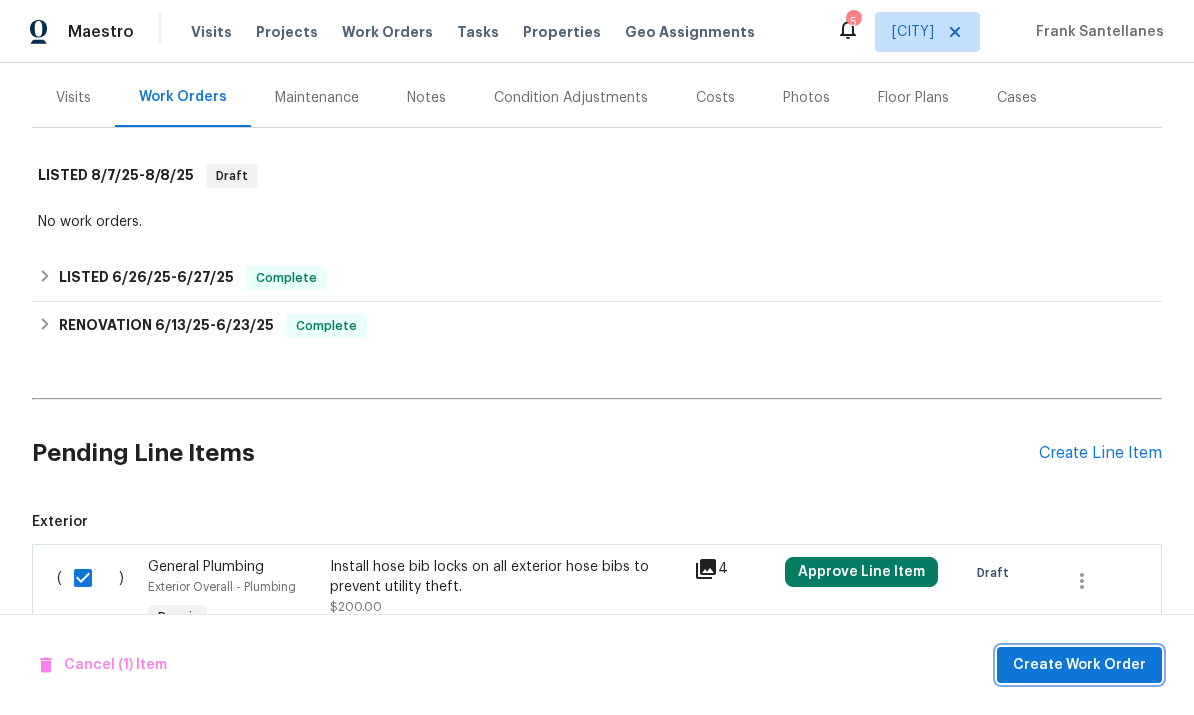 click on "Create Work Order" at bounding box center [1079, 665] 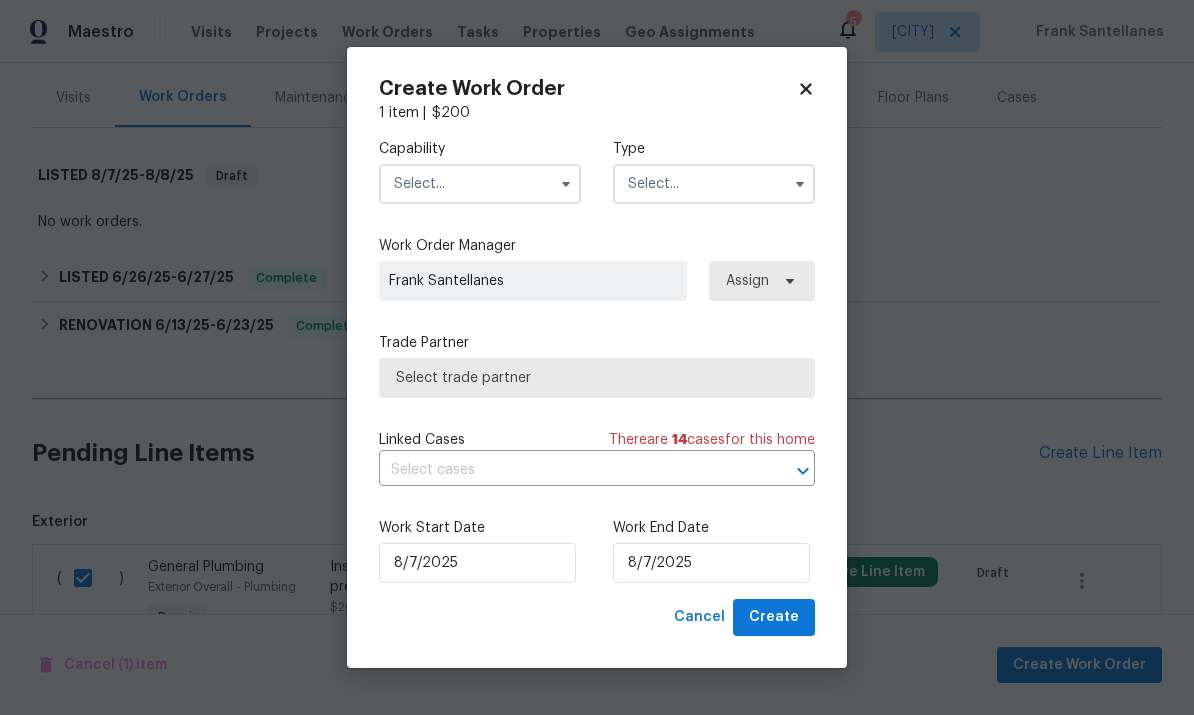 click at bounding box center (480, 184) 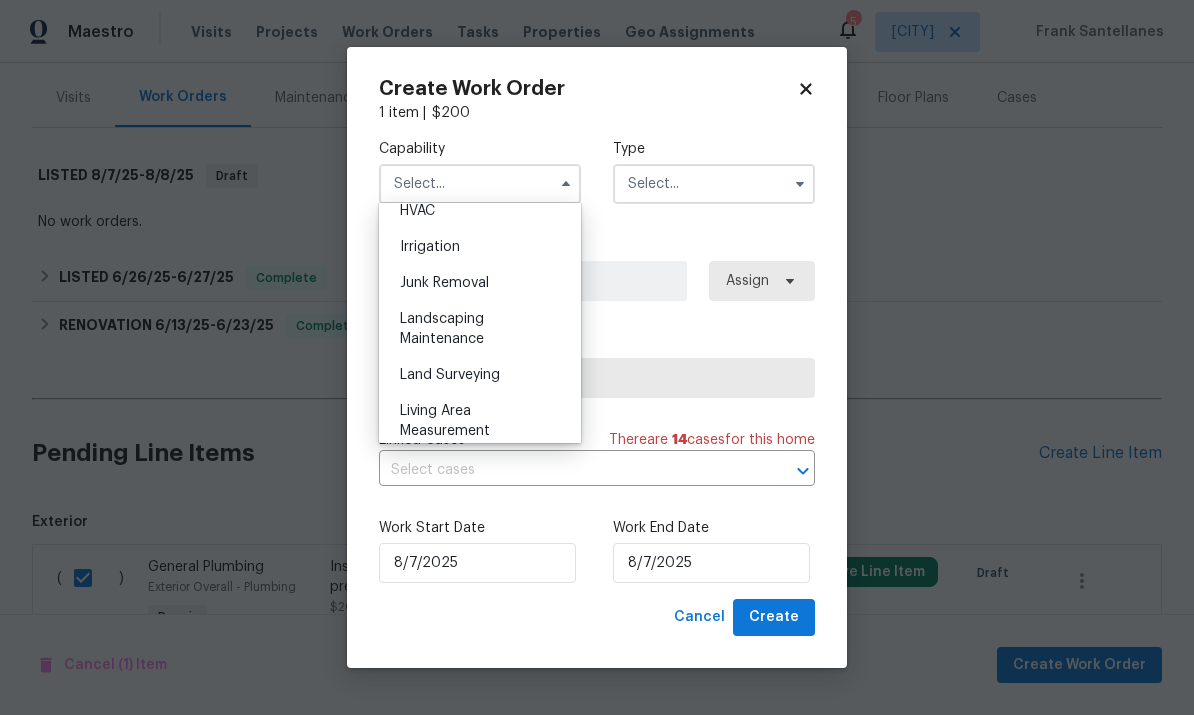 scroll, scrollTop: 1243, scrollLeft: 0, axis: vertical 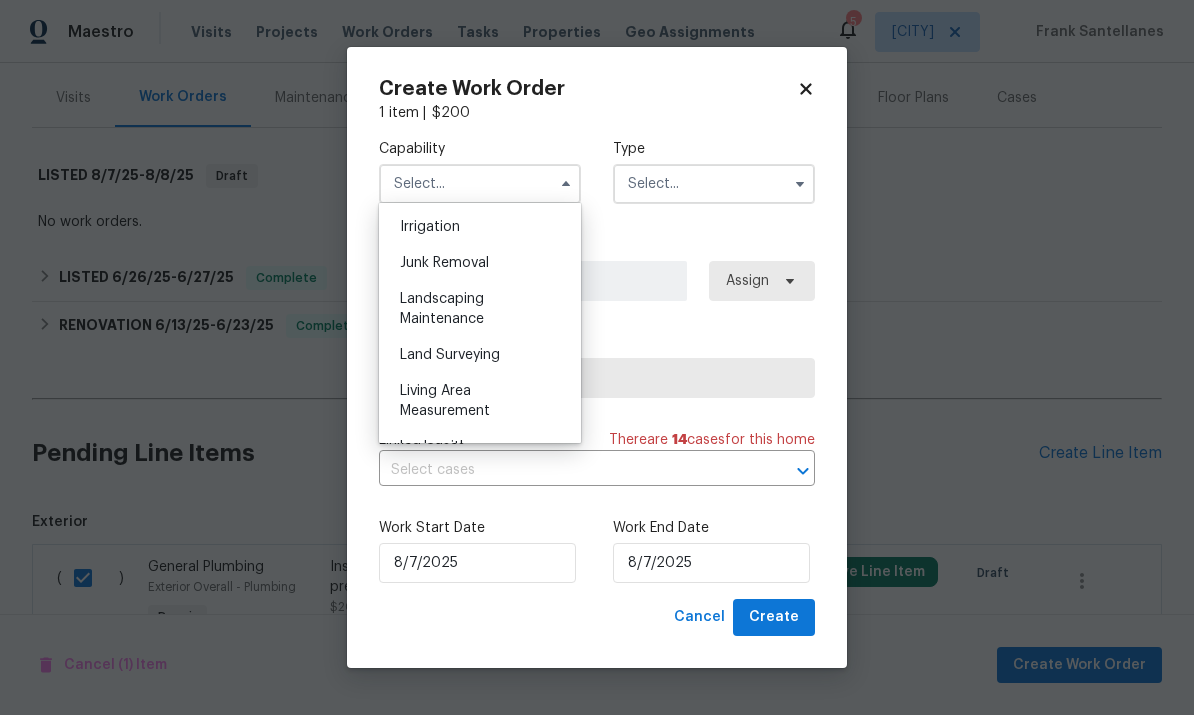 click on "Landscaping Maintenance" at bounding box center (480, 309) 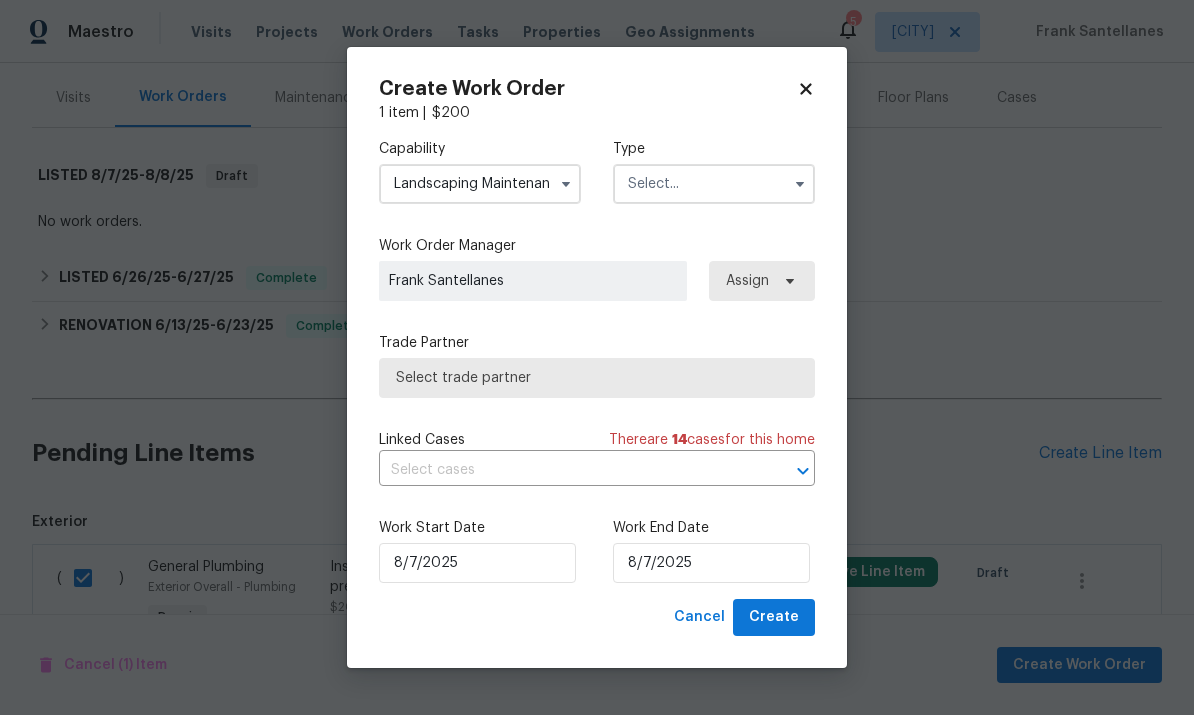 click at bounding box center [714, 184] 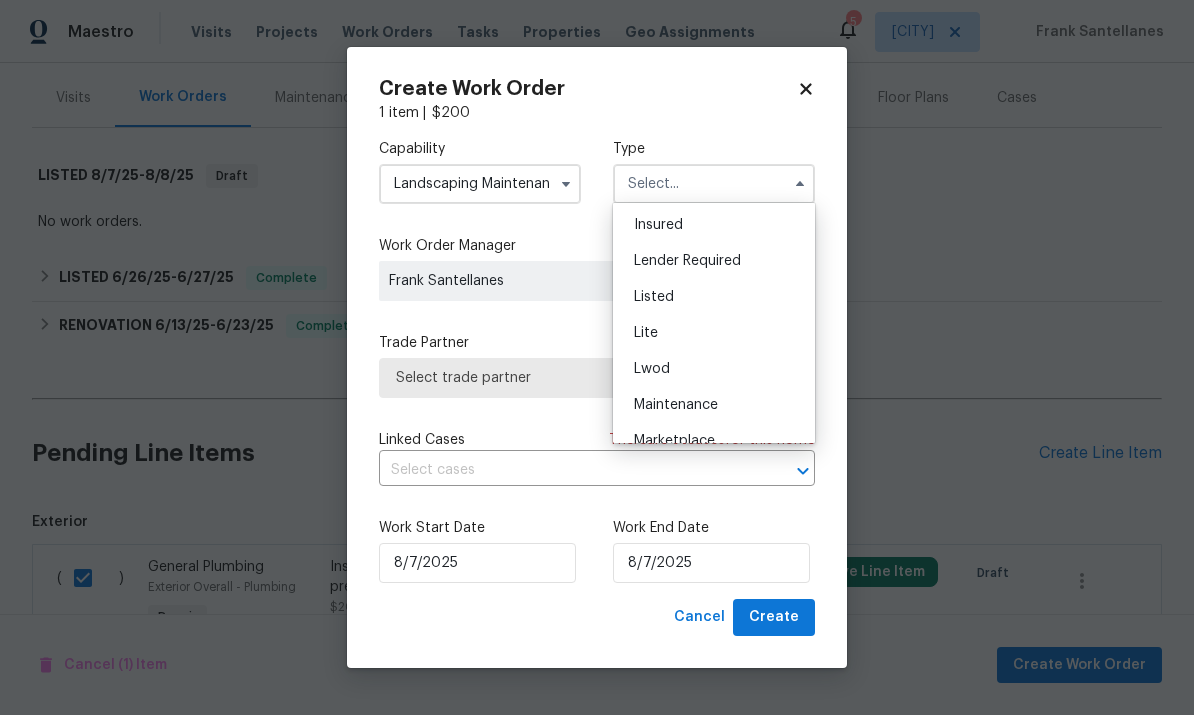 scroll, scrollTop: 167, scrollLeft: 0, axis: vertical 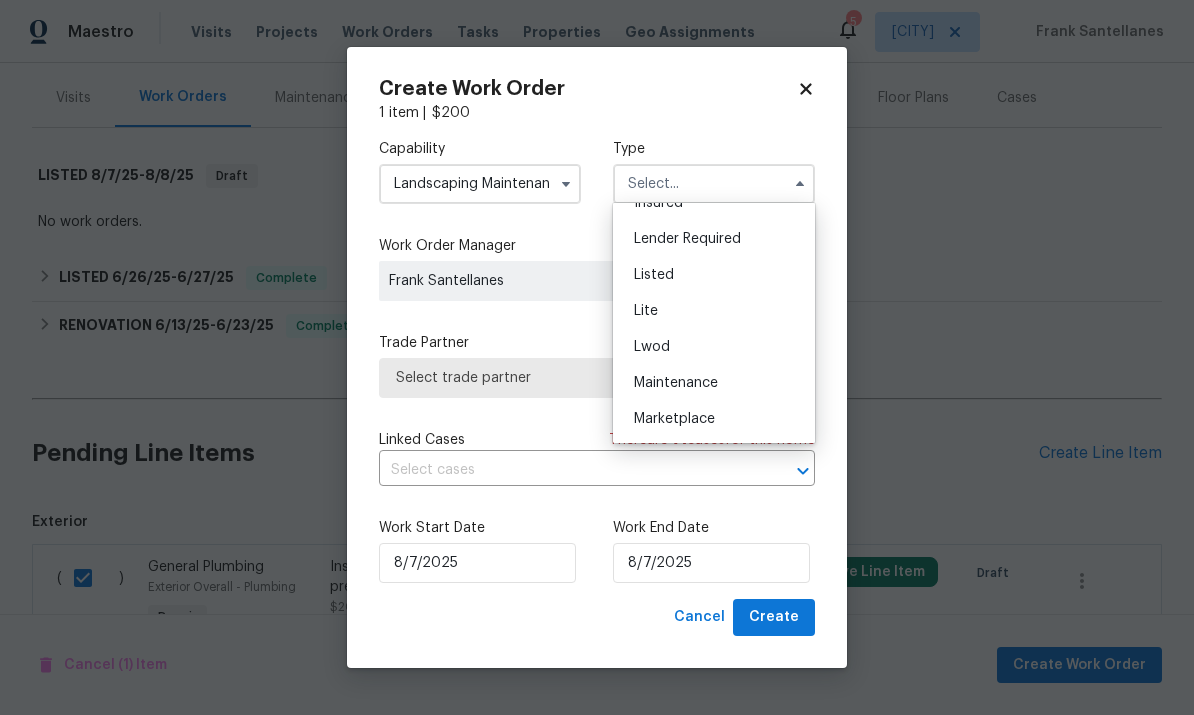 click on "Listed" at bounding box center (714, 275) 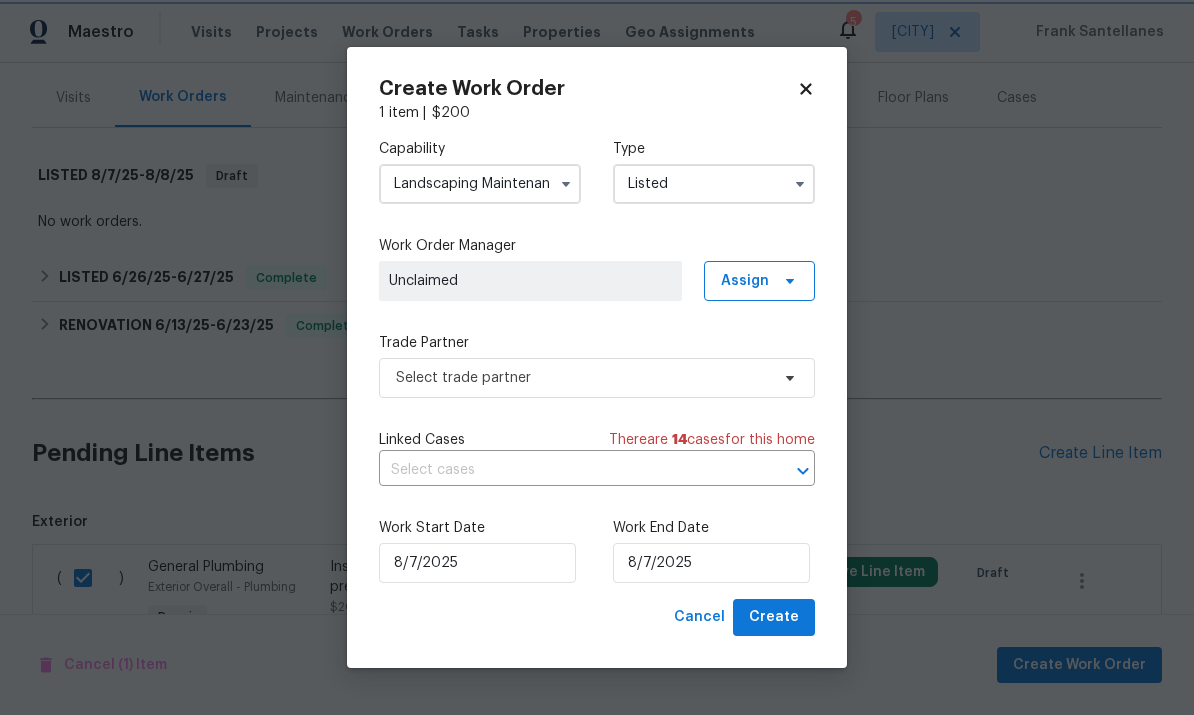 scroll, scrollTop: 0, scrollLeft: 0, axis: both 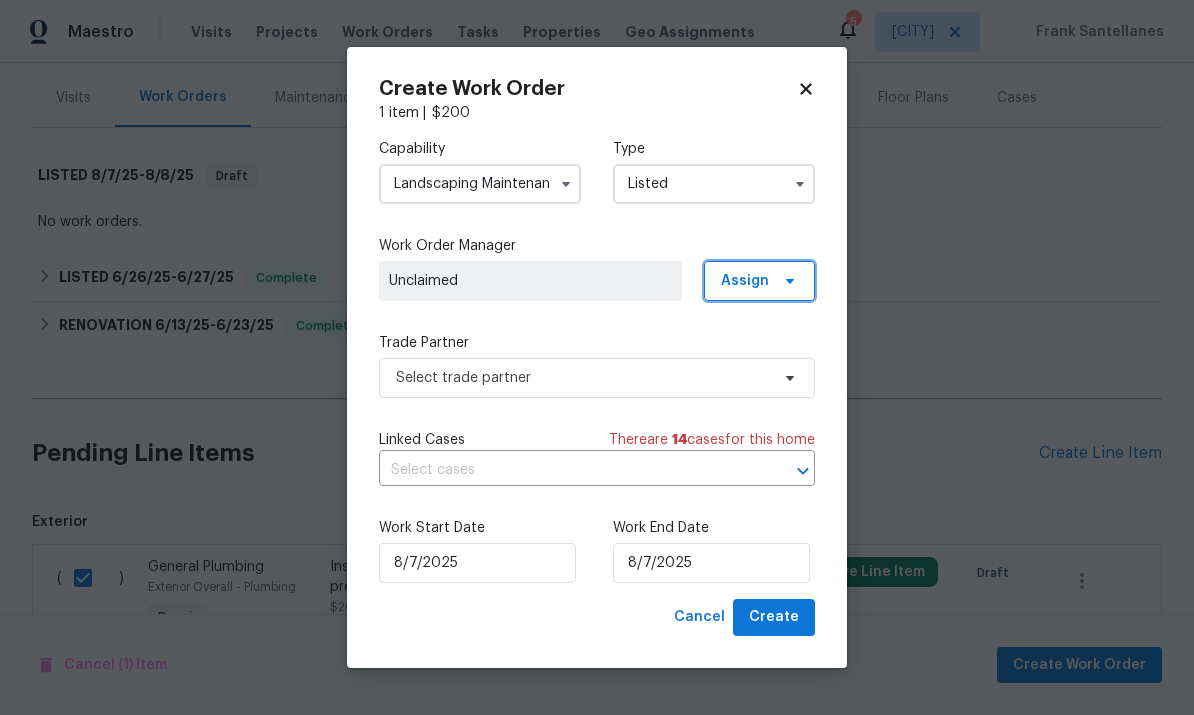 click on "Assign" at bounding box center [759, 281] 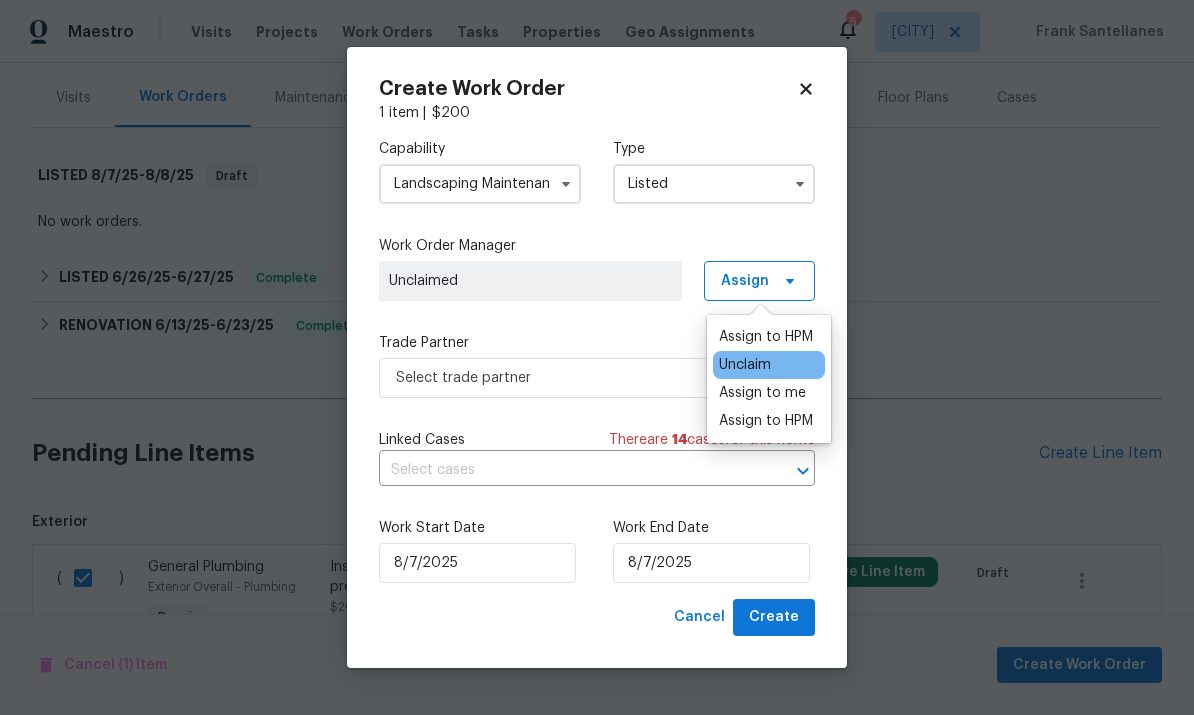 click on "Assign to me" at bounding box center [762, 393] 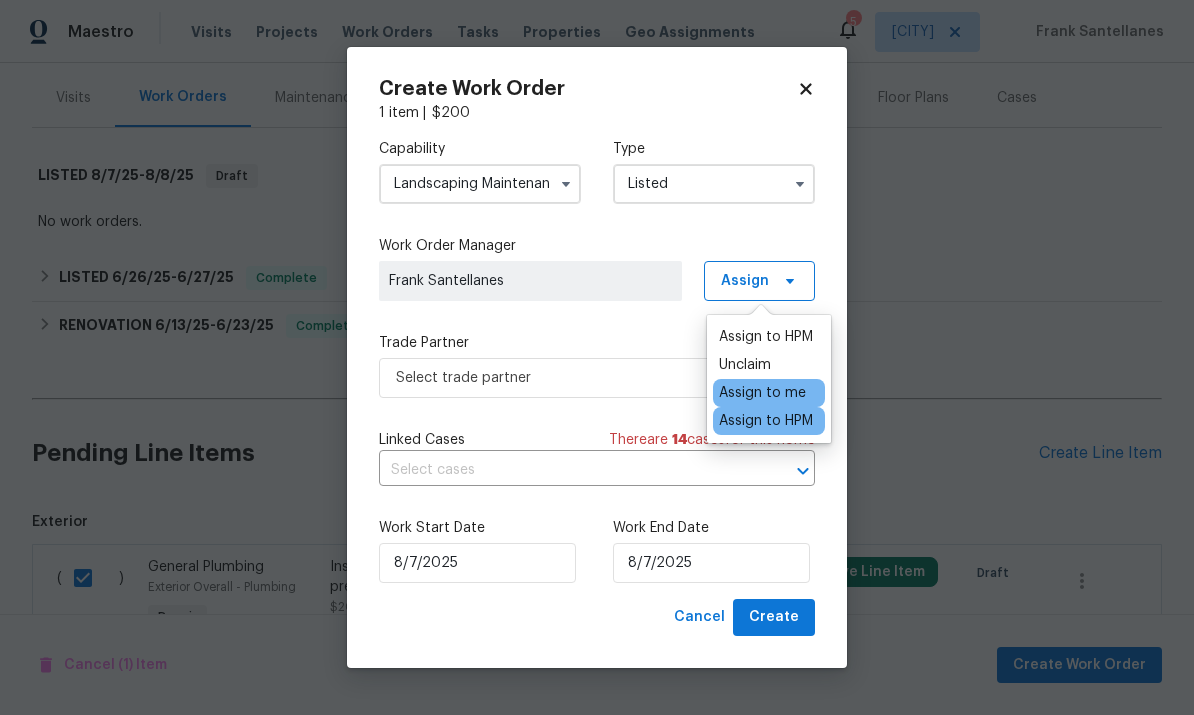 click on "Capability   Landscaping Maintenance Type   Listed Work Order Manager   Frank Santellanes Assign Trade Partner   Select trade partner Linked Cases There  are   14  case s  for this home   ​ Work Start Date   8/7/2025 Work End Date   8/7/2025" at bounding box center (597, 361) 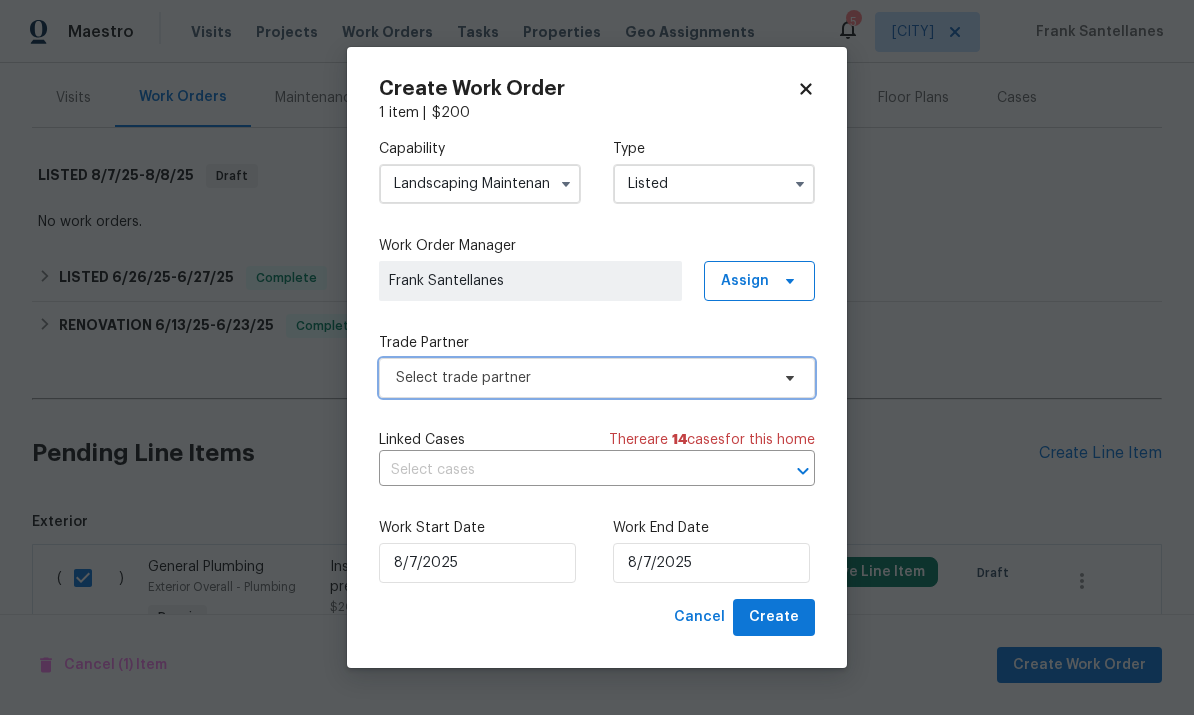 click on "Select trade partner" at bounding box center (597, 378) 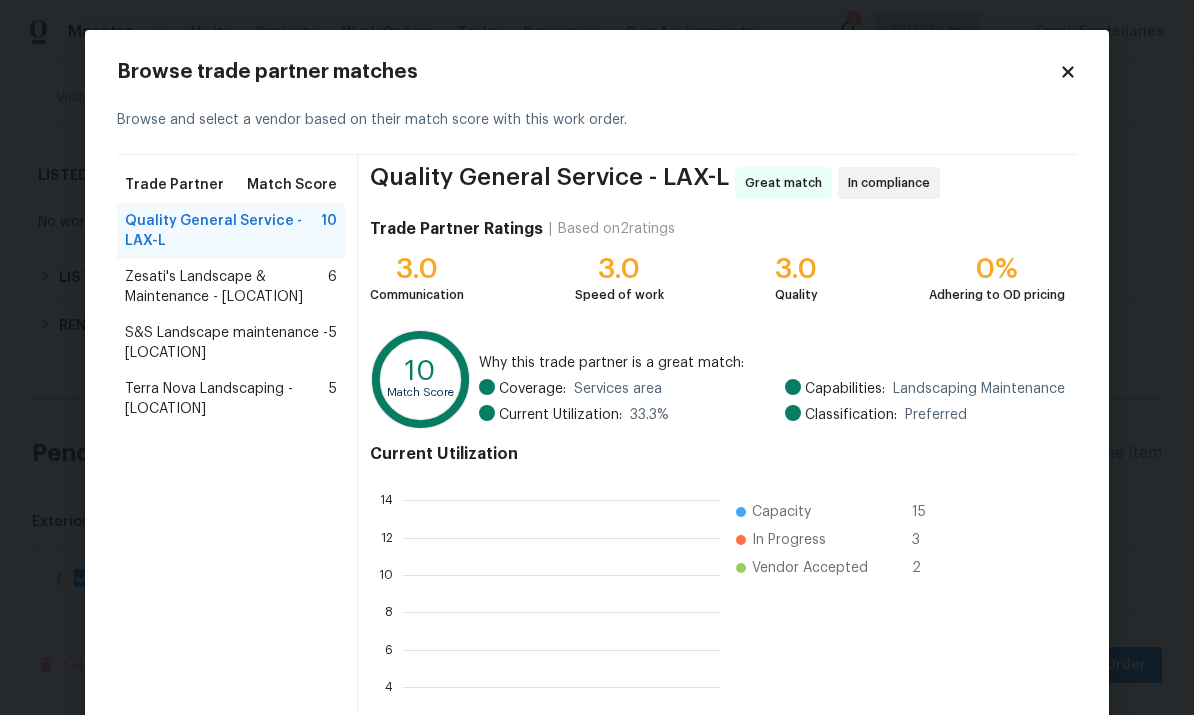 scroll, scrollTop: 280, scrollLeft: 317, axis: both 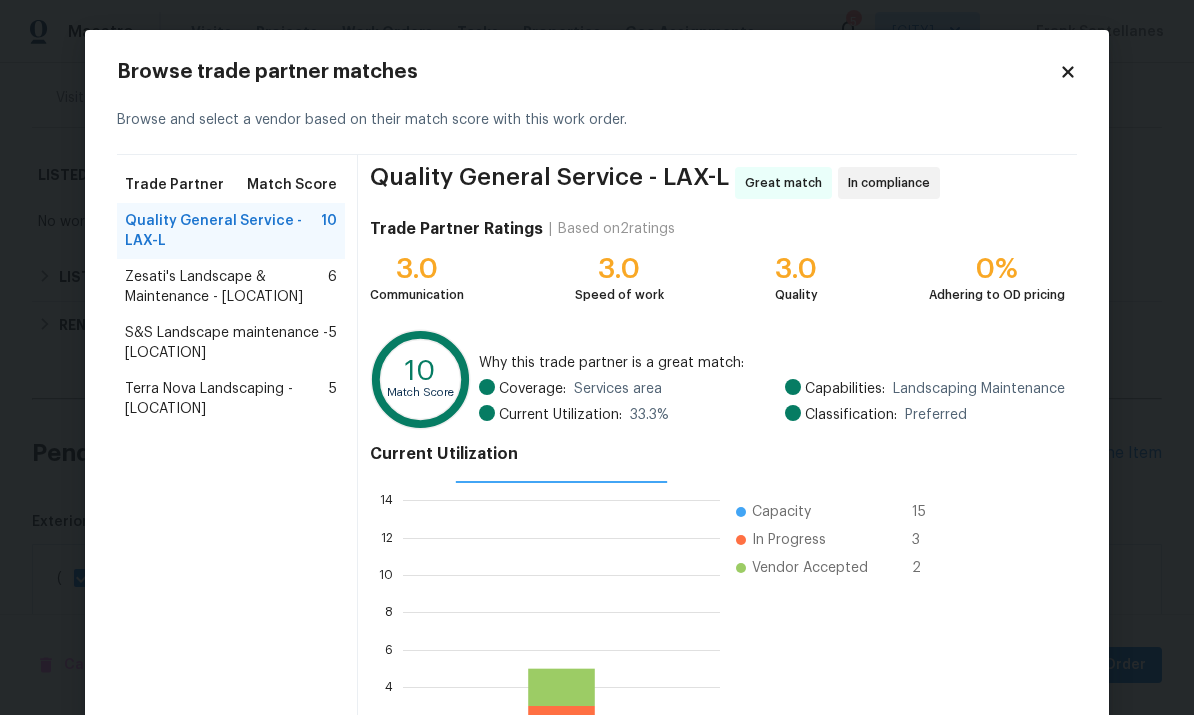 click on "Zesati's Landscape & Maintenance - LAX-L" at bounding box center (226, 287) 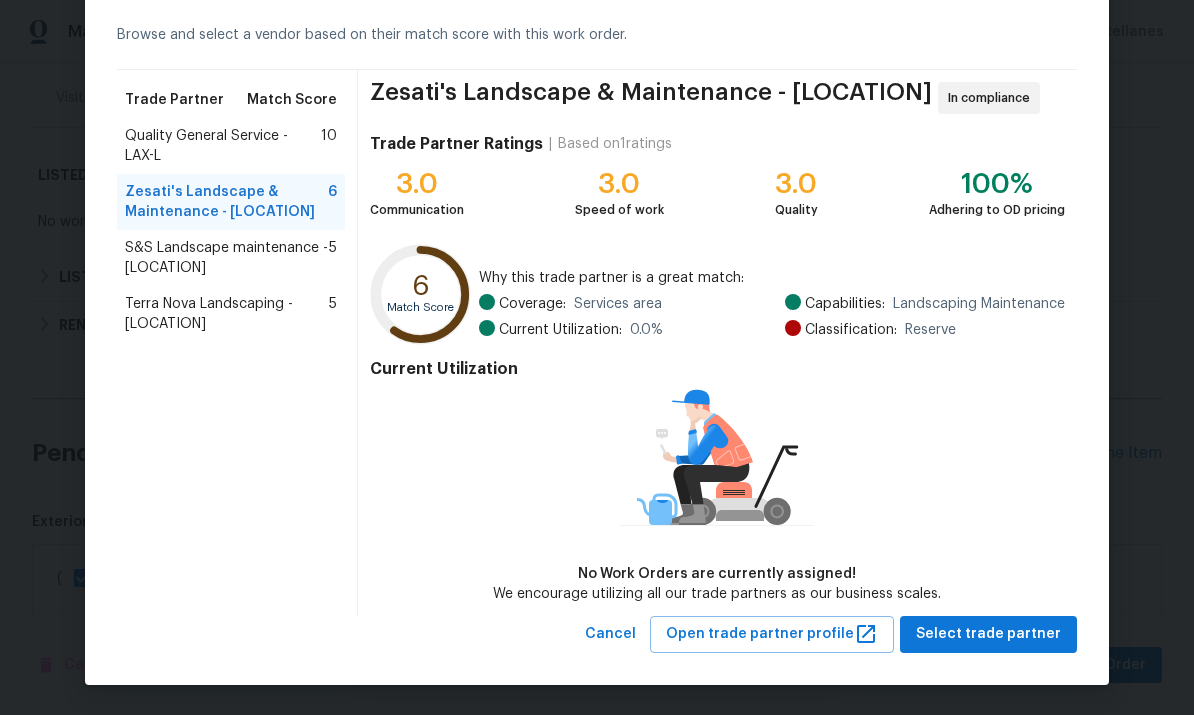 scroll, scrollTop: 84, scrollLeft: 0, axis: vertical 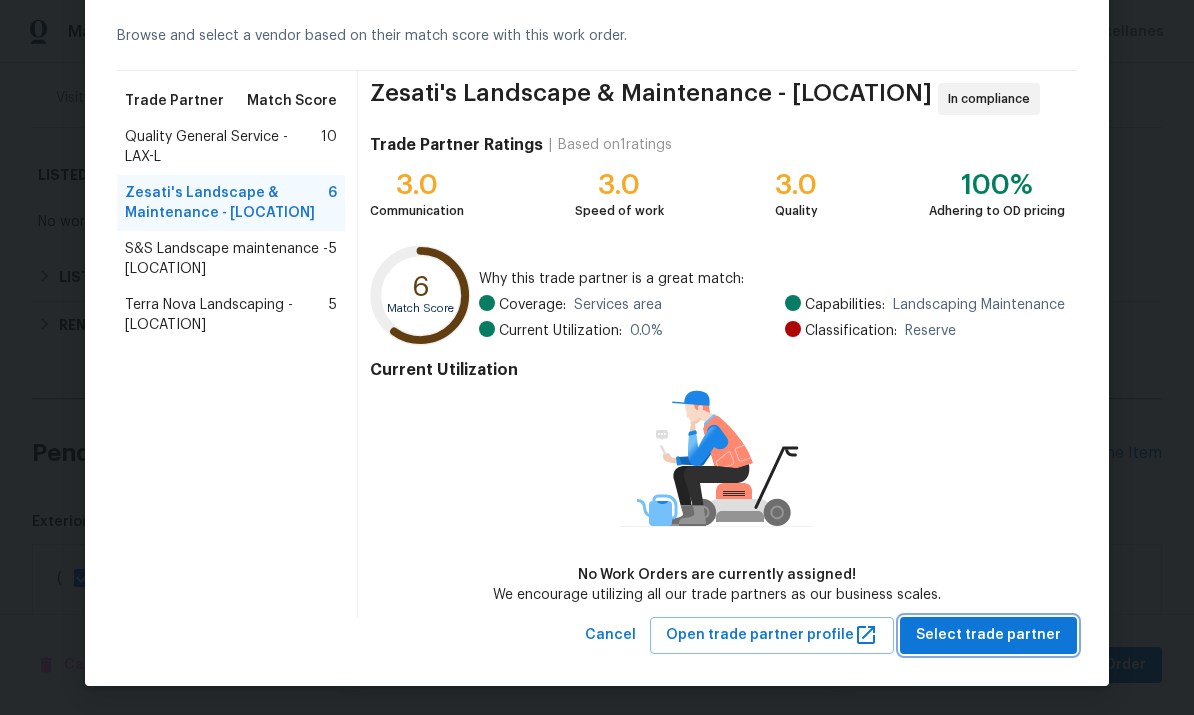 click on "Select trade partner" at bounding box center (988, 635) 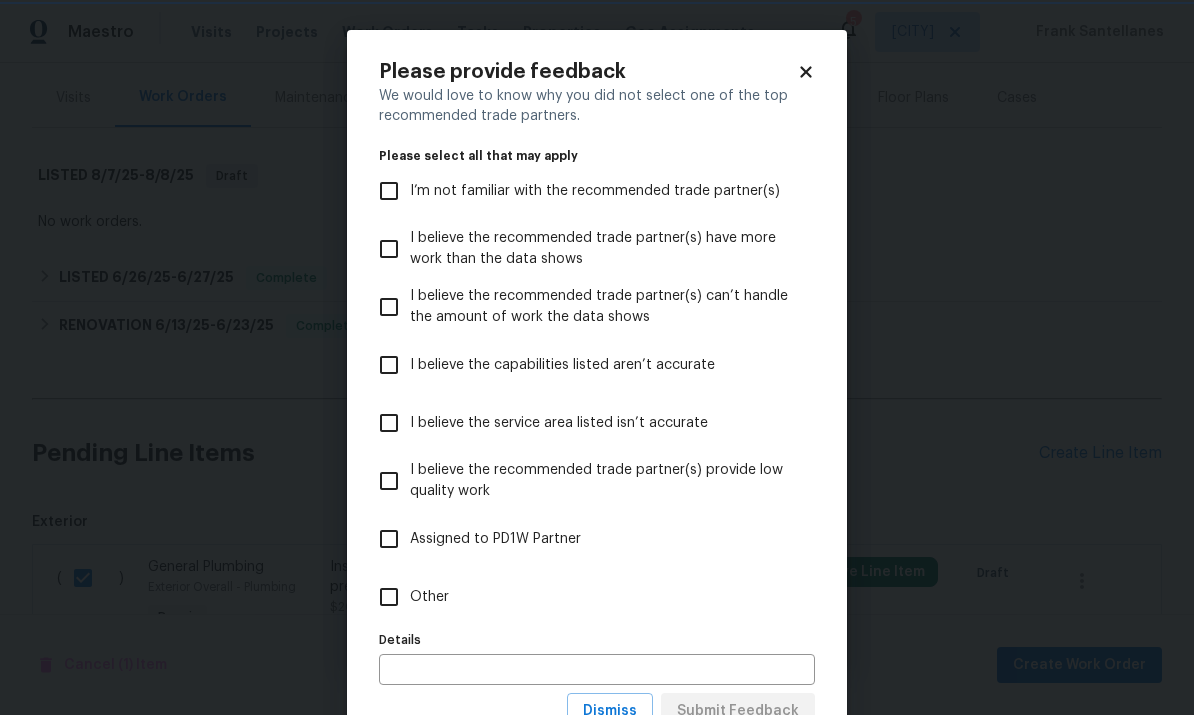 scroll, scrollTop: 0, scrollLeft: 0, axis: both 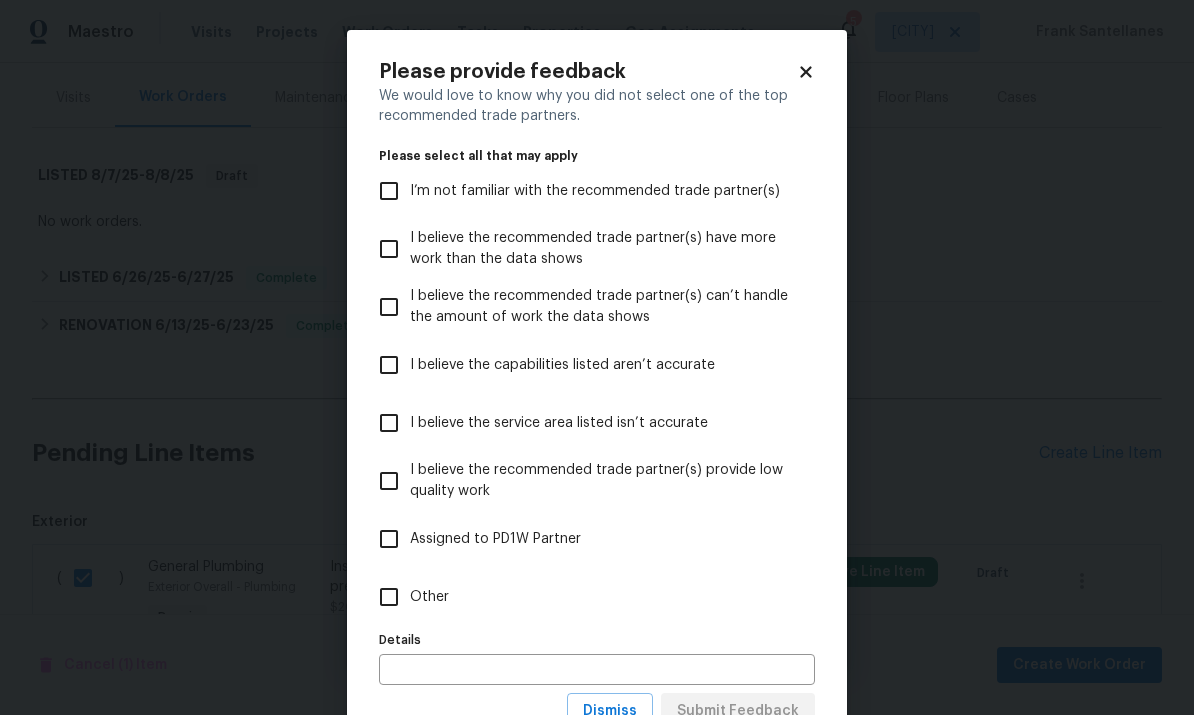 click on "Other" at bounding box center (389, 597) 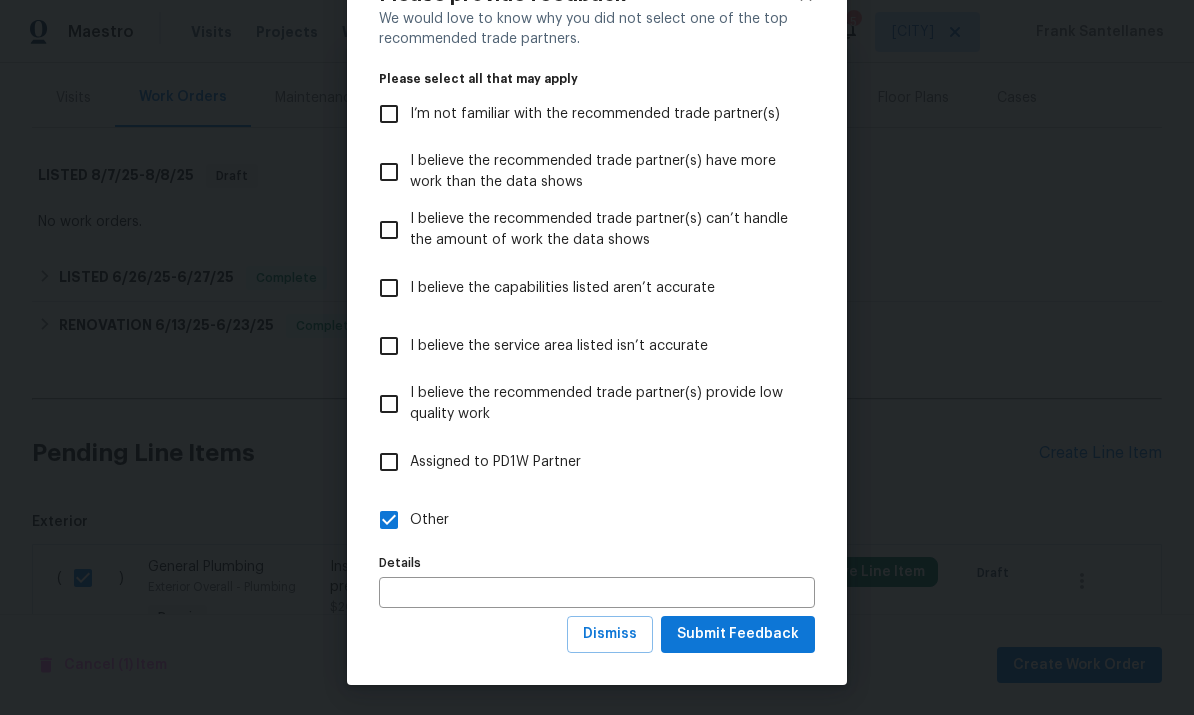 scroll, scrollTop: 78, scrollLeft: 0, axis: vertical 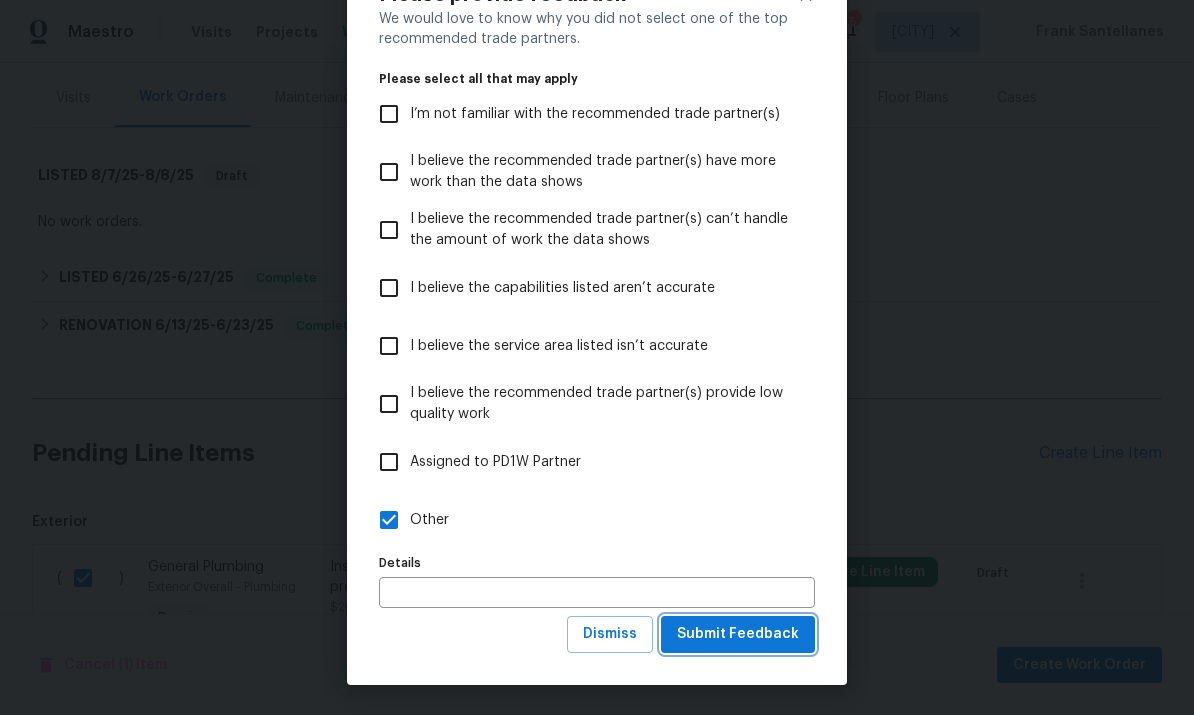 click on "Submit Feedback" at bounding box center (738, 634) 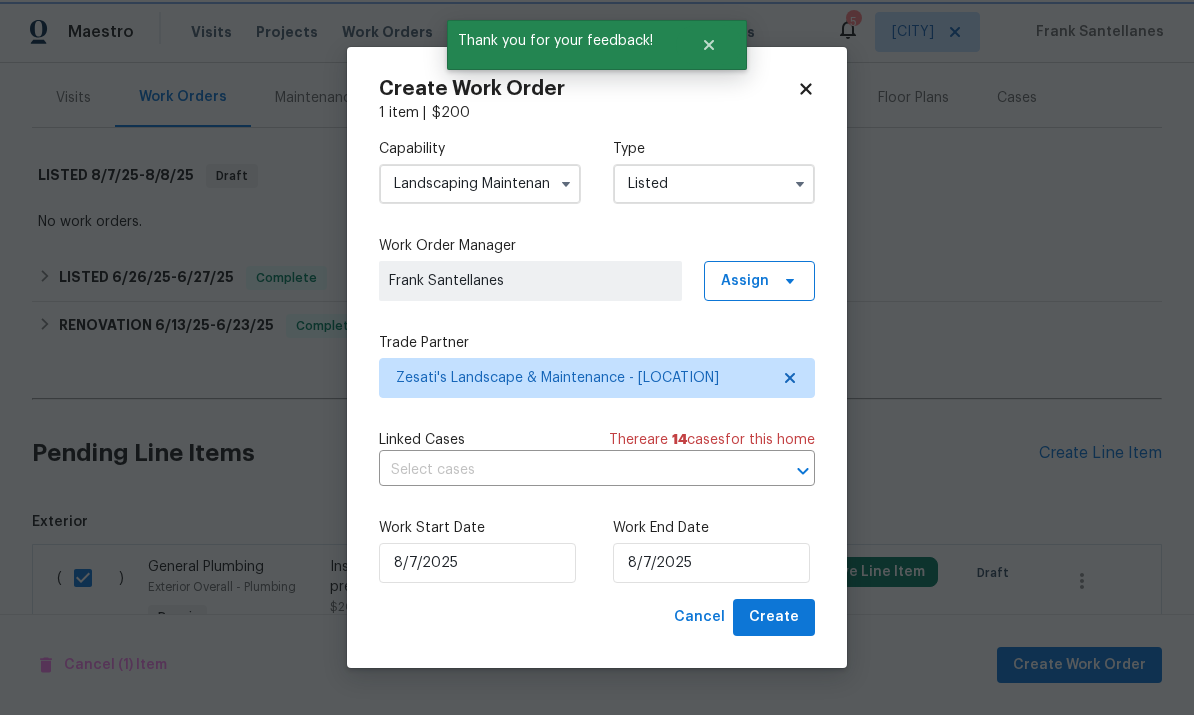 scroll, scrollTop: 0, scrollLeft: 0, axis: both 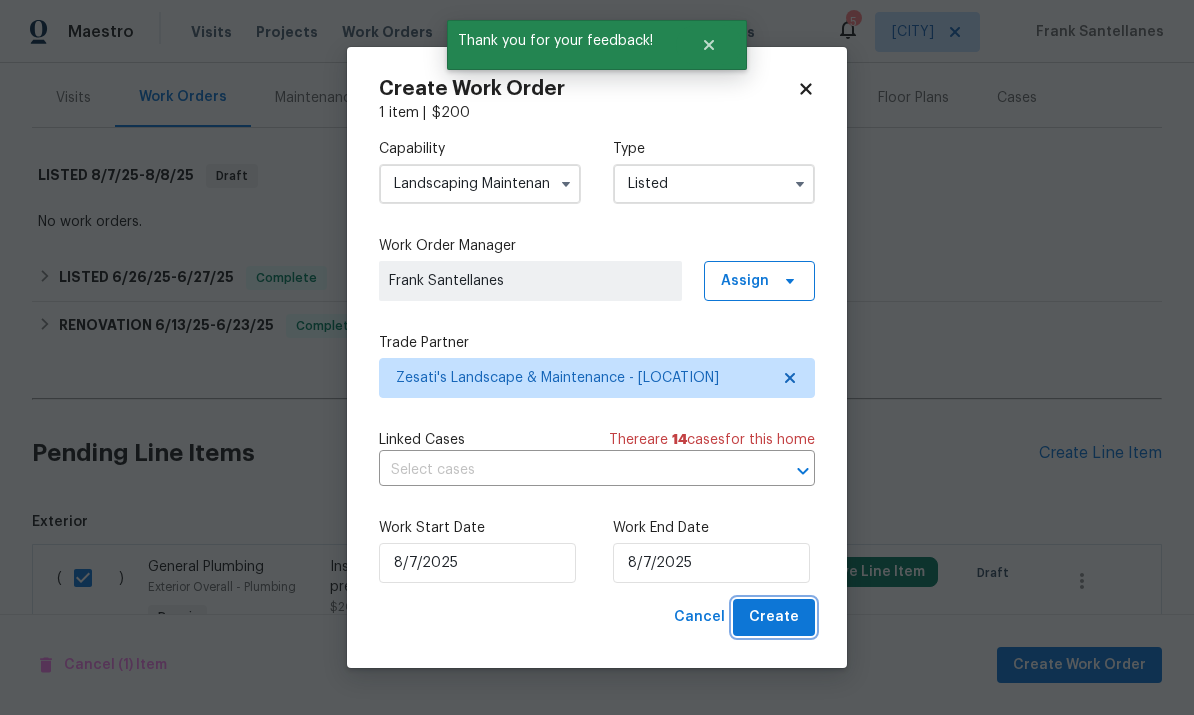 click on "Create" at bounding box center [774, 617] 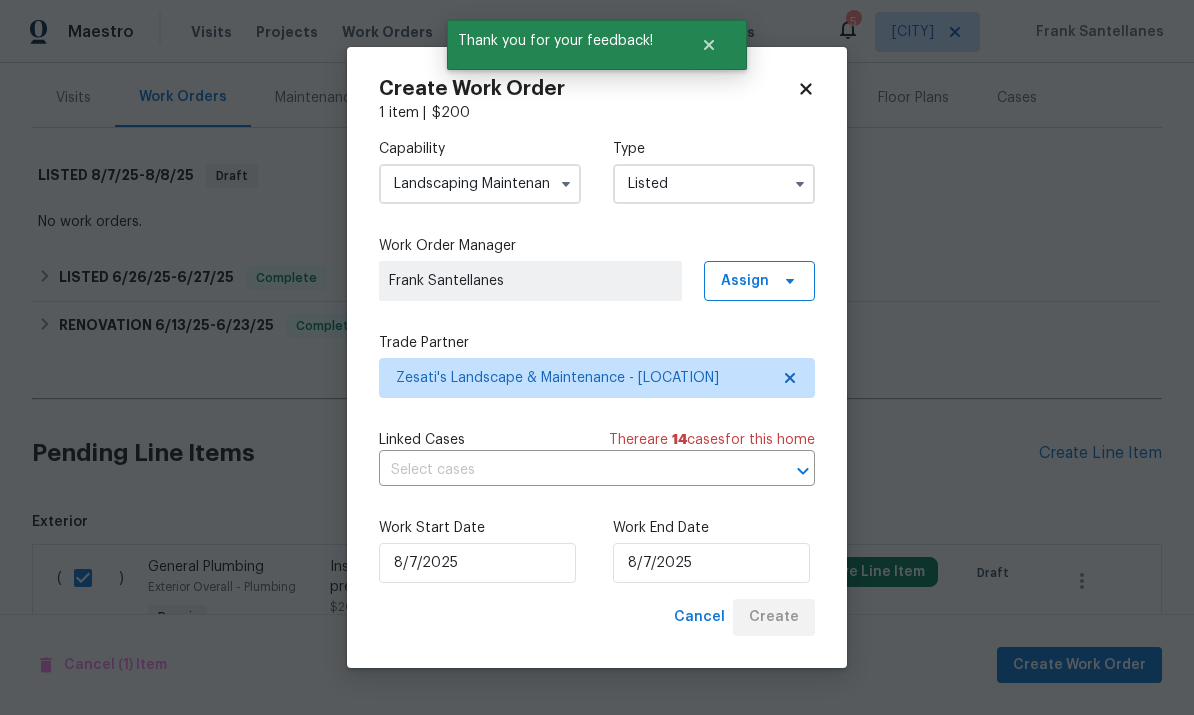 checkbox on "false" 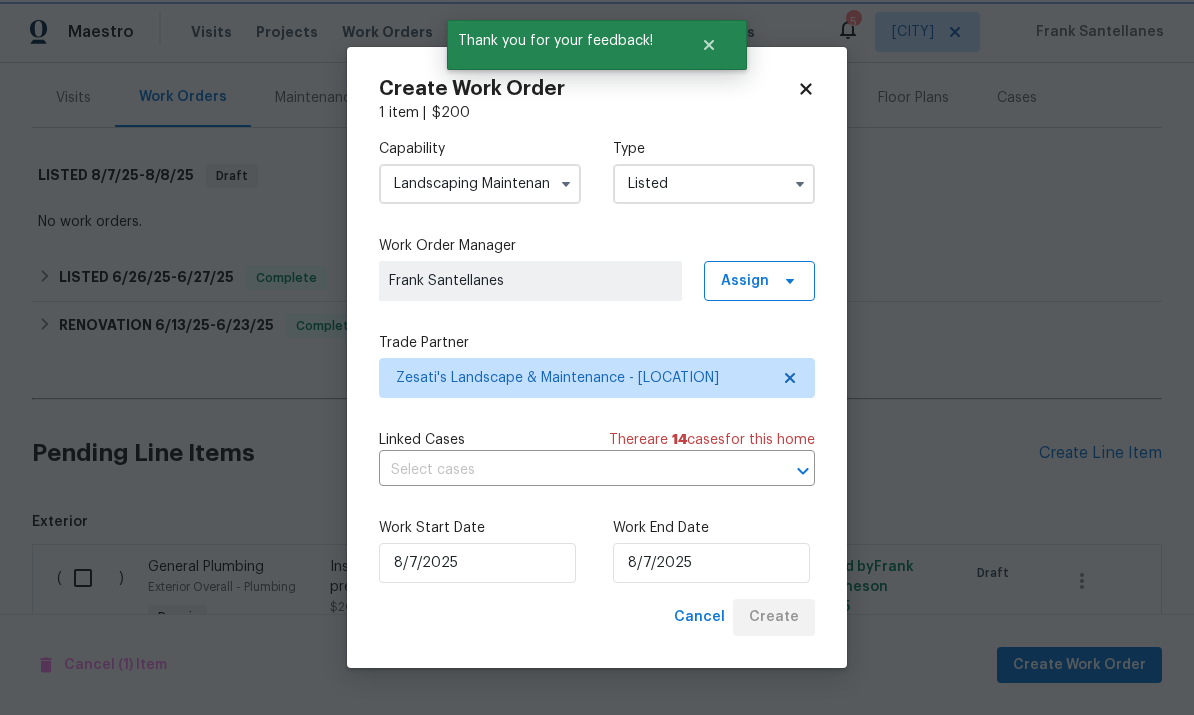 scroll, scrollTop: 153, scrollLeft: 0, axis: vertical 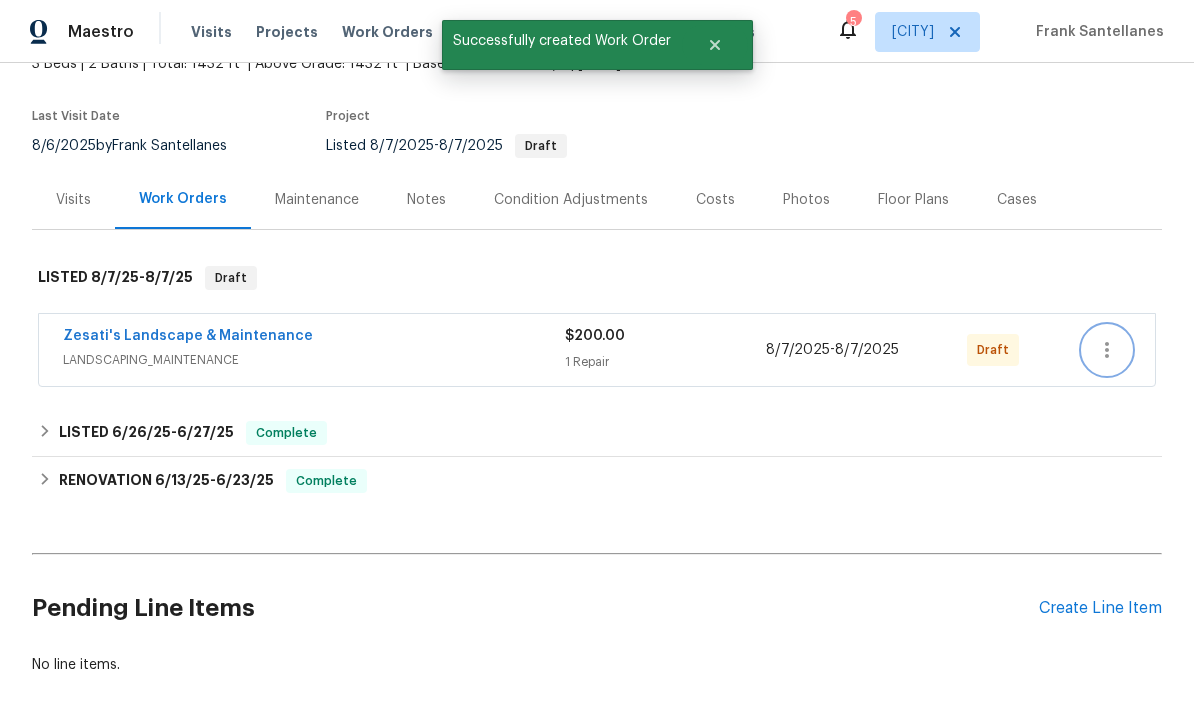 click 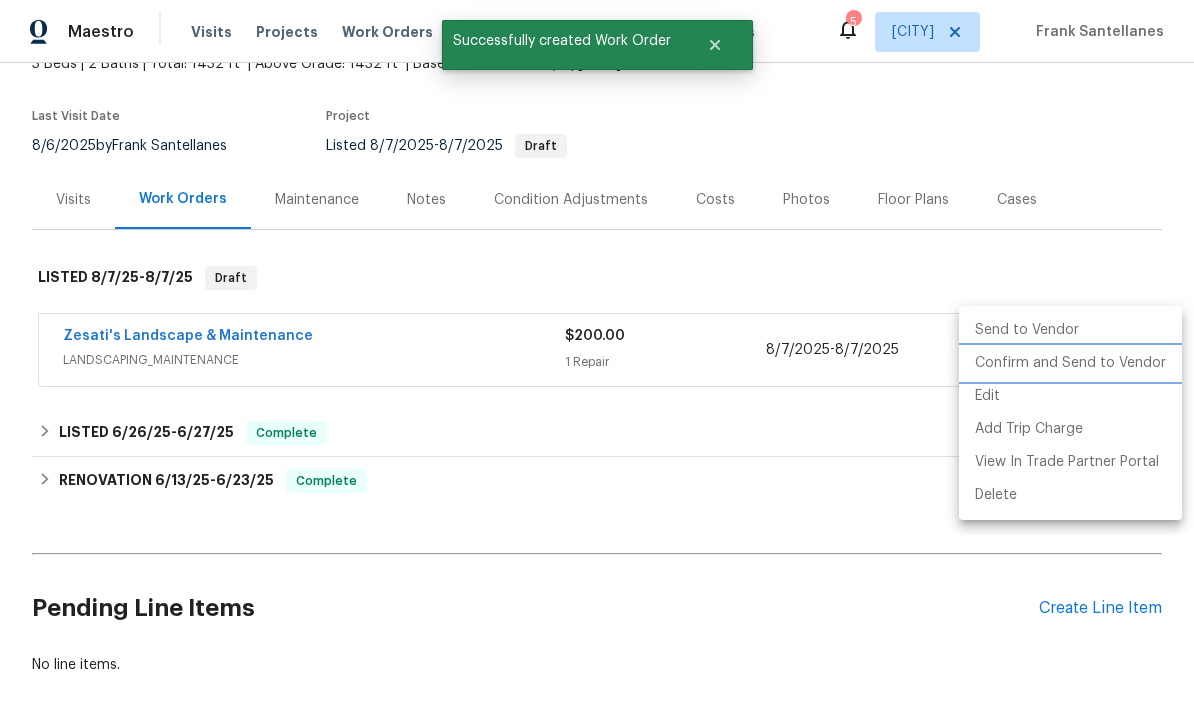 click on "Confirm and Send to Vendor" at bounding box center [1070, 363] 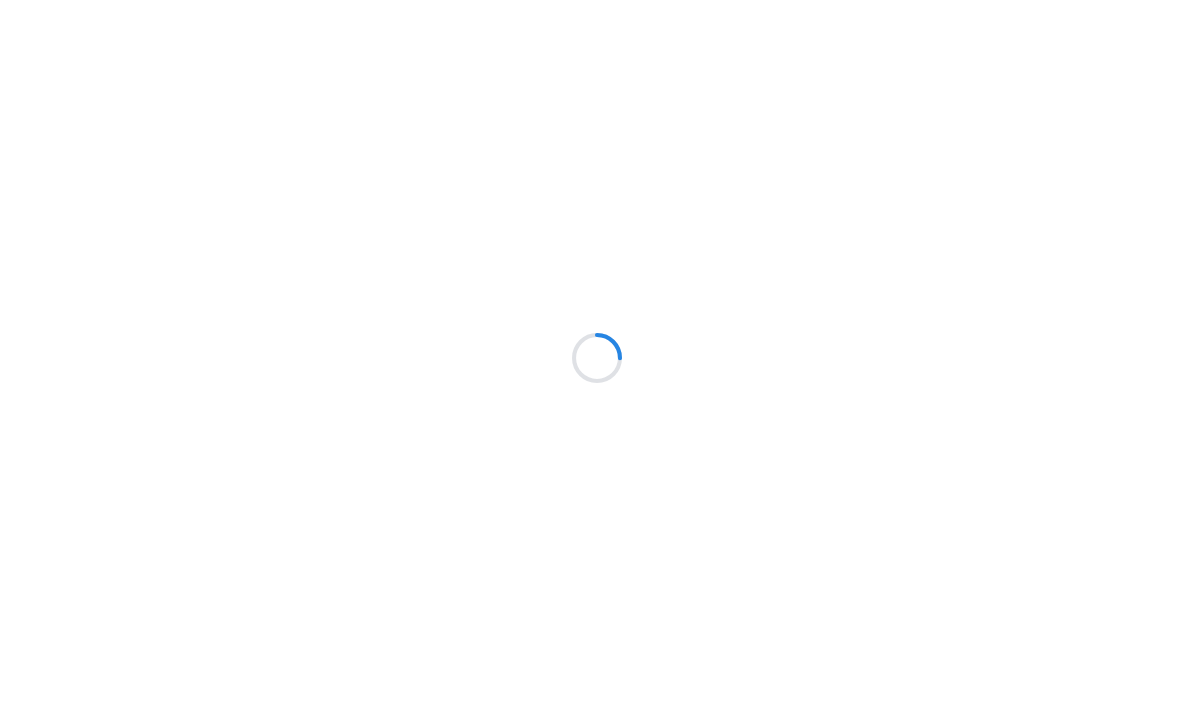 scroll, scrollTop: 0, scrollLeft: 0, axis: both 